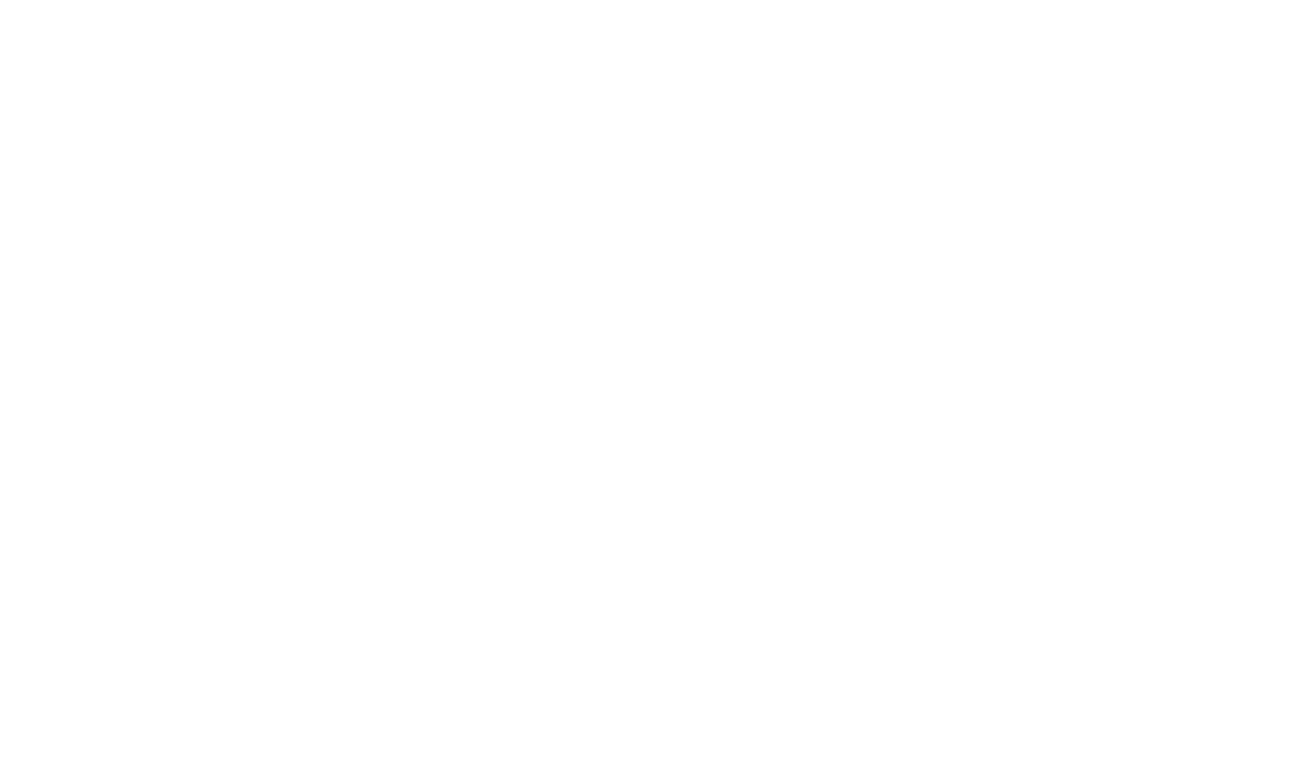 scroll, scrollTop: 0, scrollLeft: 0, axis: both 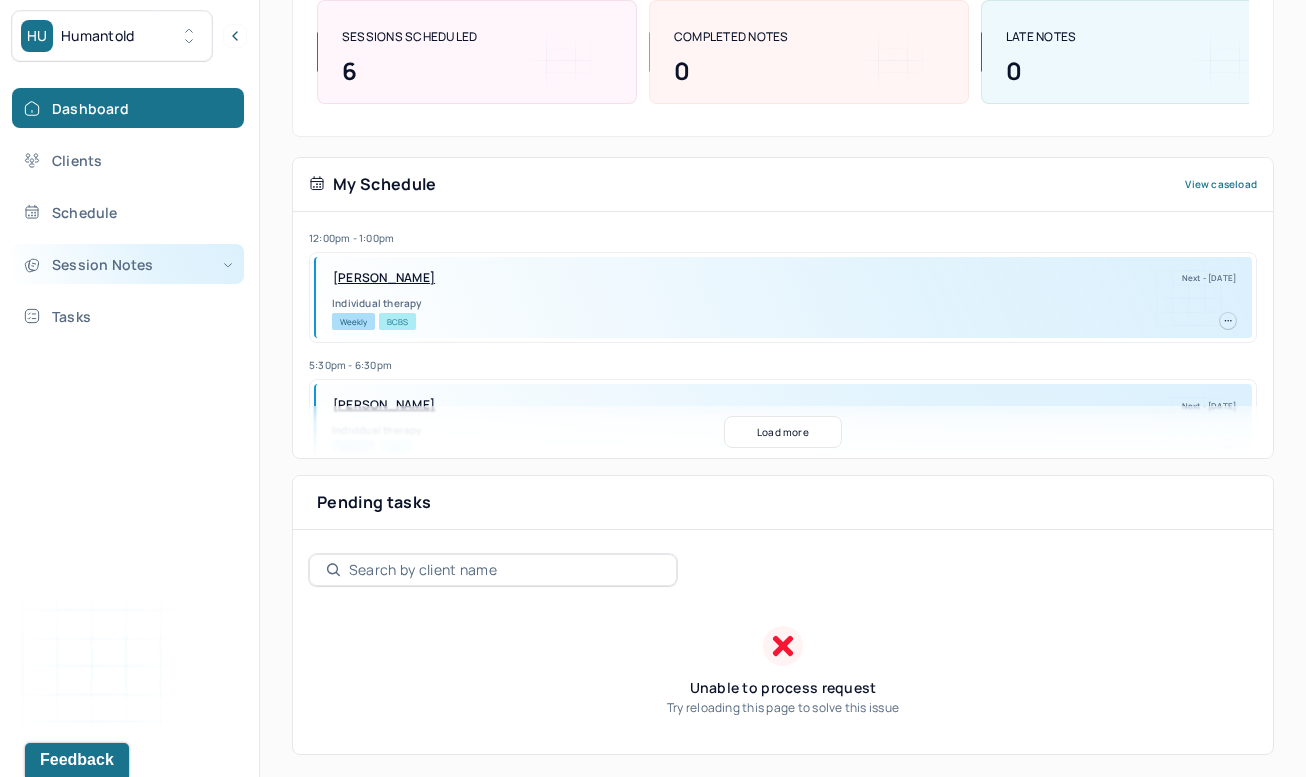 click on "Session Notes" at bounding box center (128, 264) 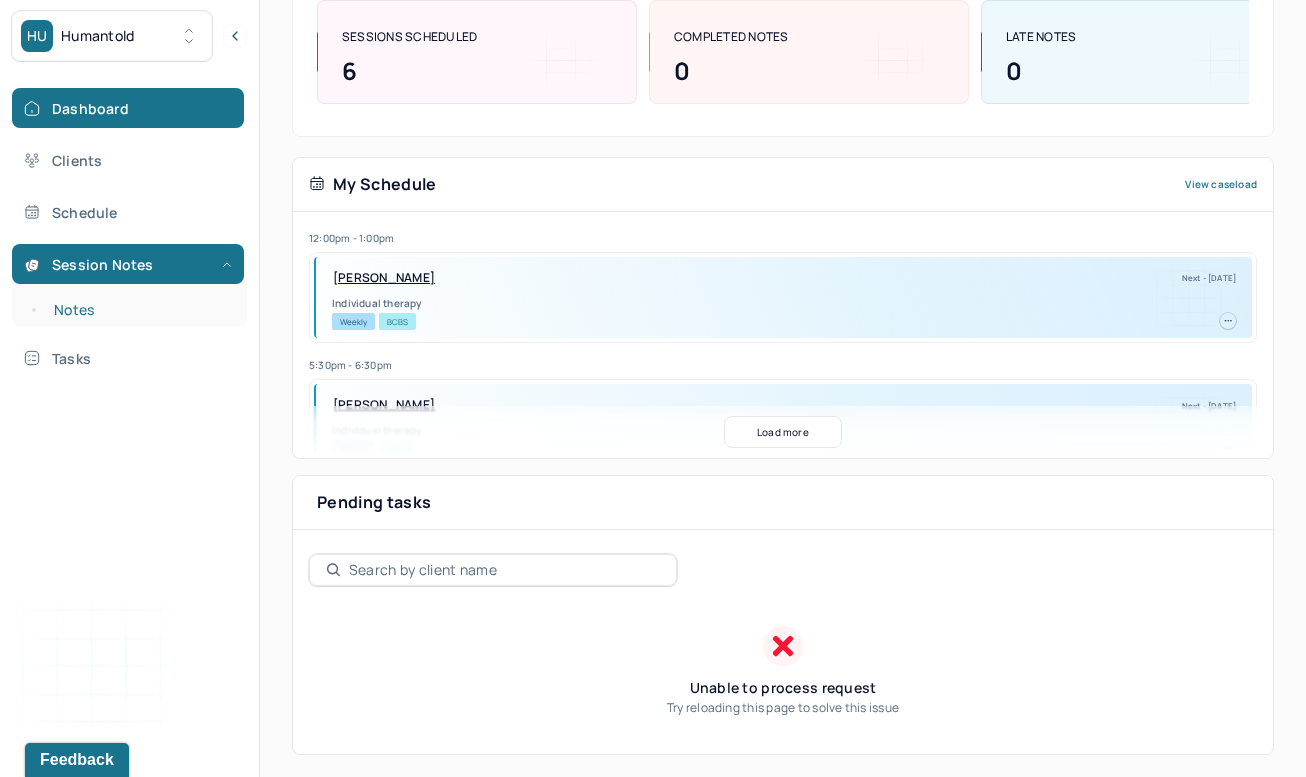 click on "Notes" at bounding box center (139, 310) 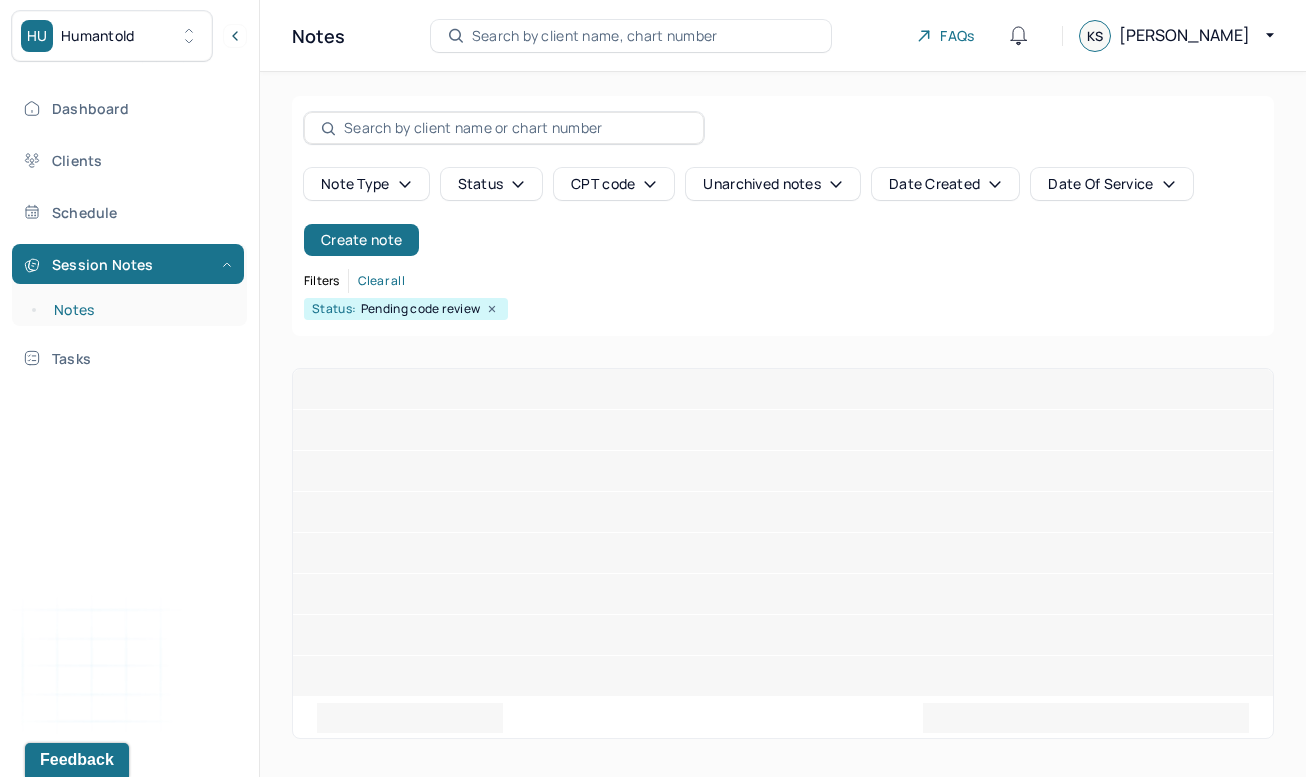 scroll, scrollTop: 0, scrollLeft: 0, axis: both 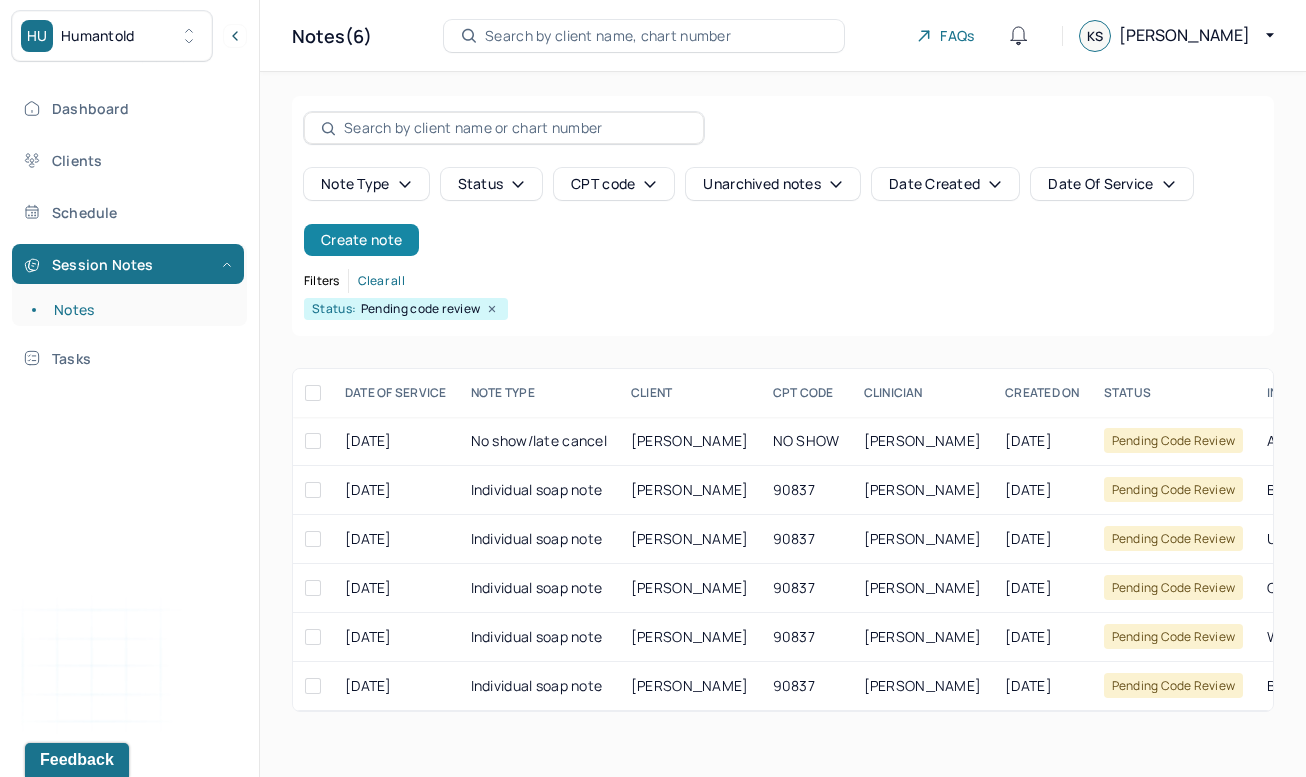 click on "Create note" at bounding box center (361, 240) 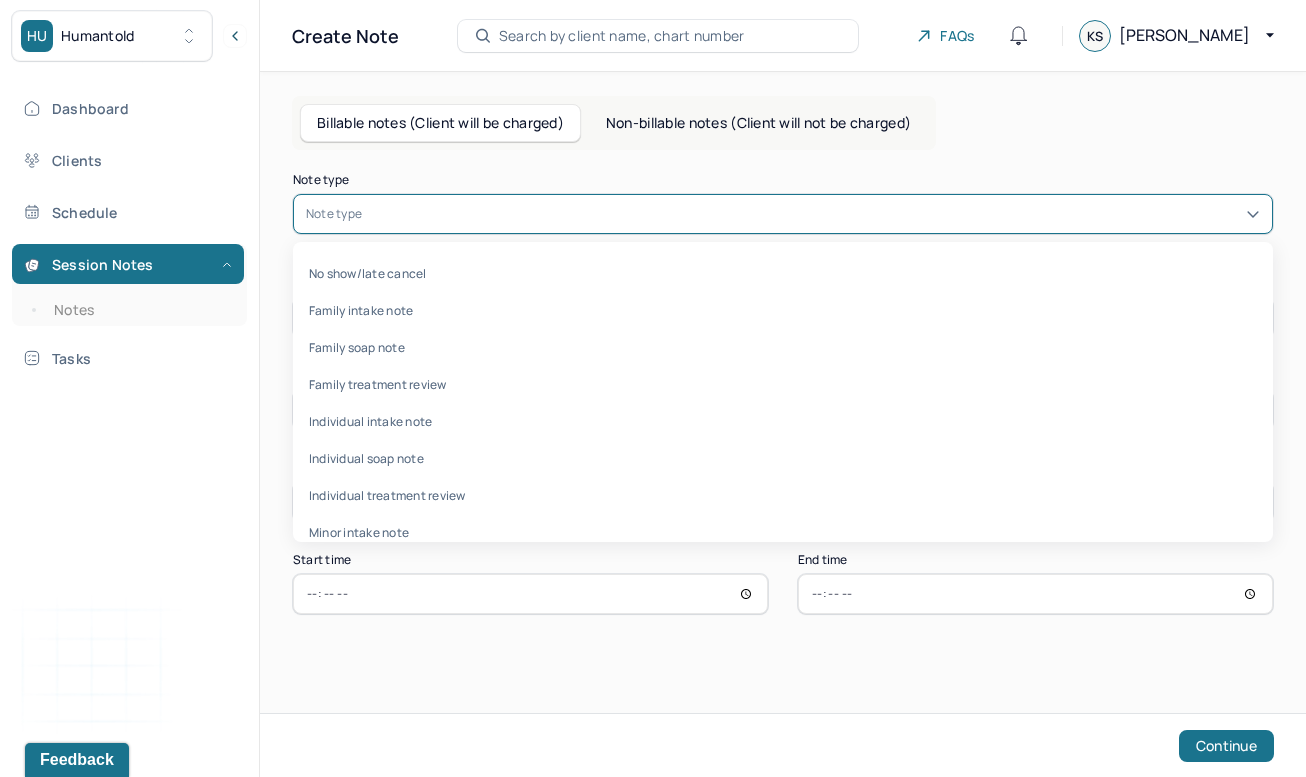 click at bounding box center [813, 214] 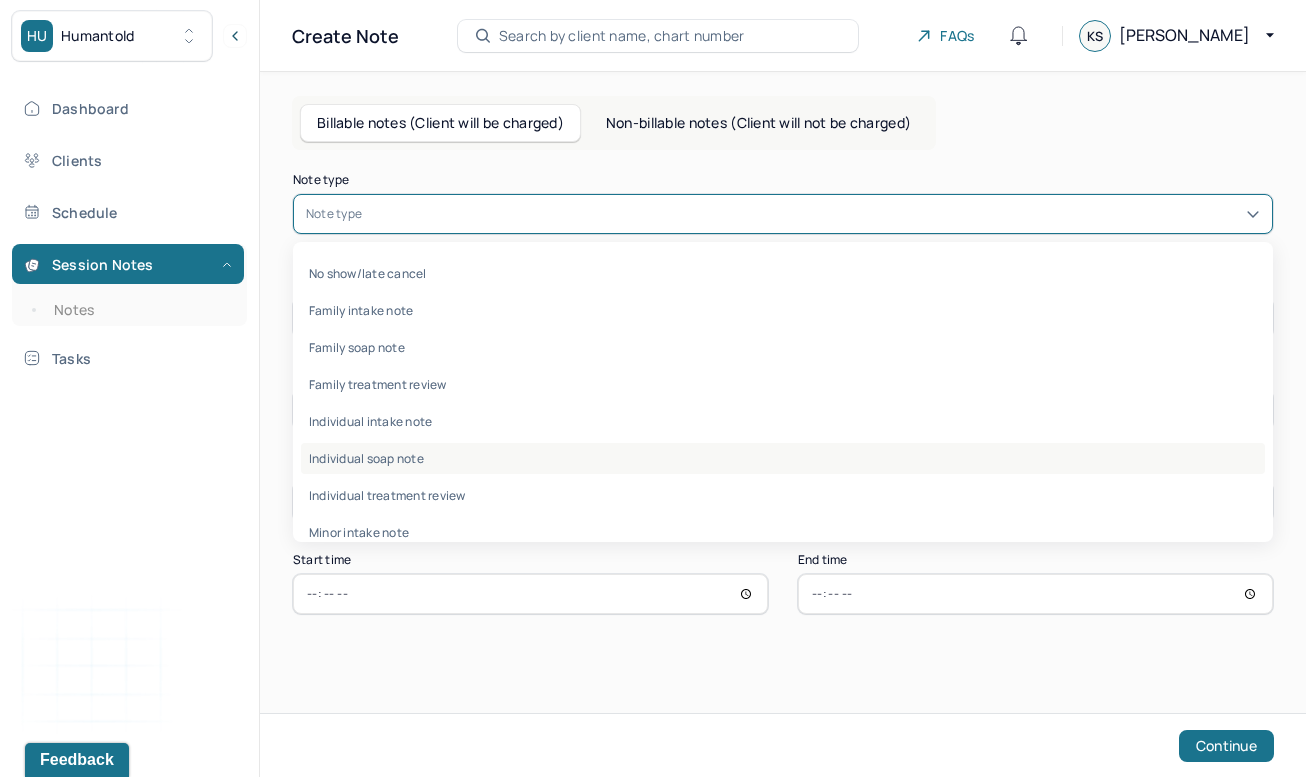 click on "Individual soap note" at bounding box center (783, 458) 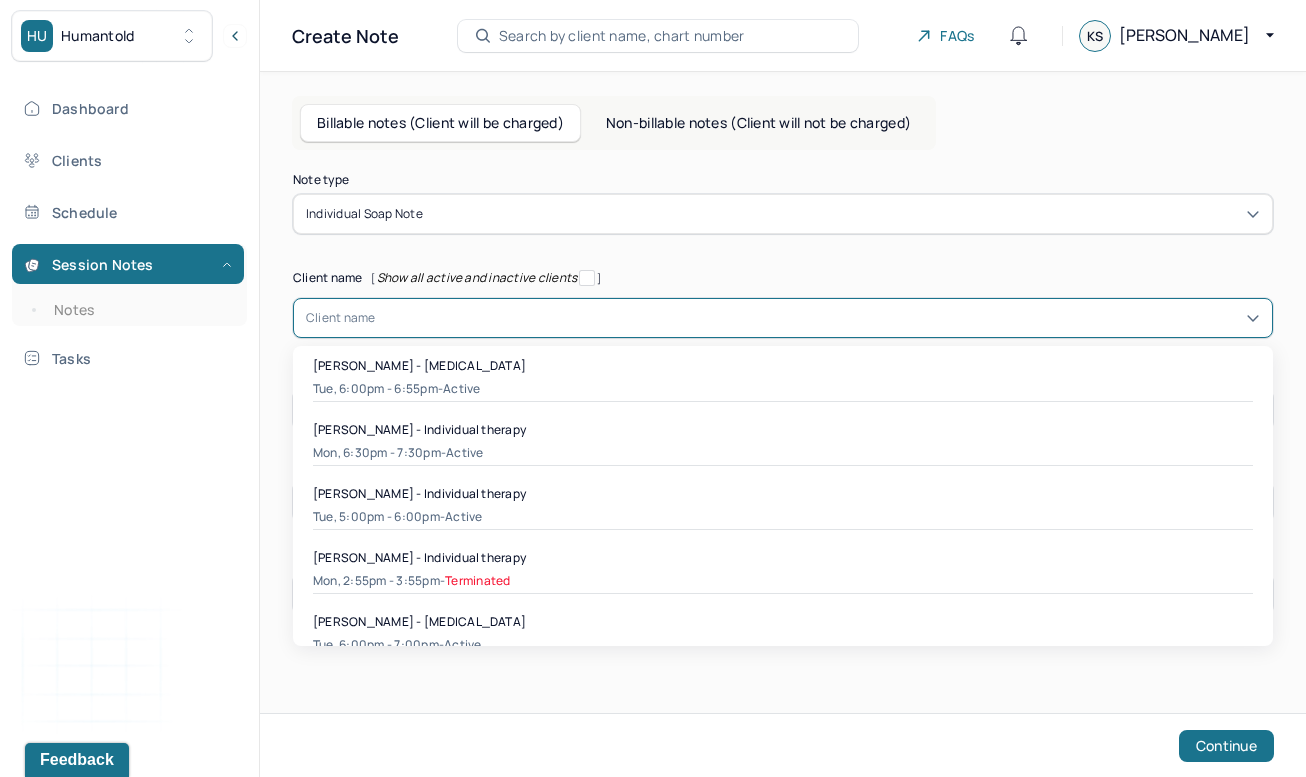 click at bounding box center [818, 318] 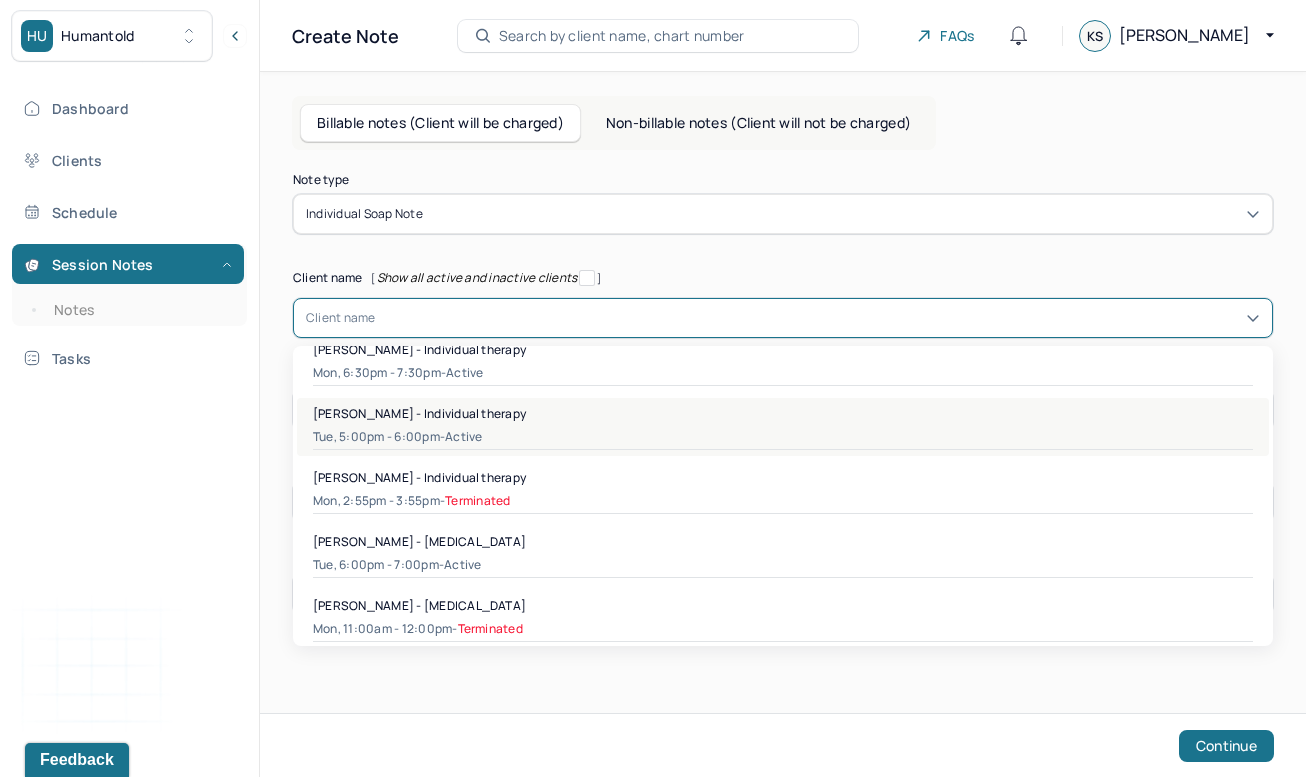 scroll, scrollTop: 84, scrollLeft: 0, axis: vertical 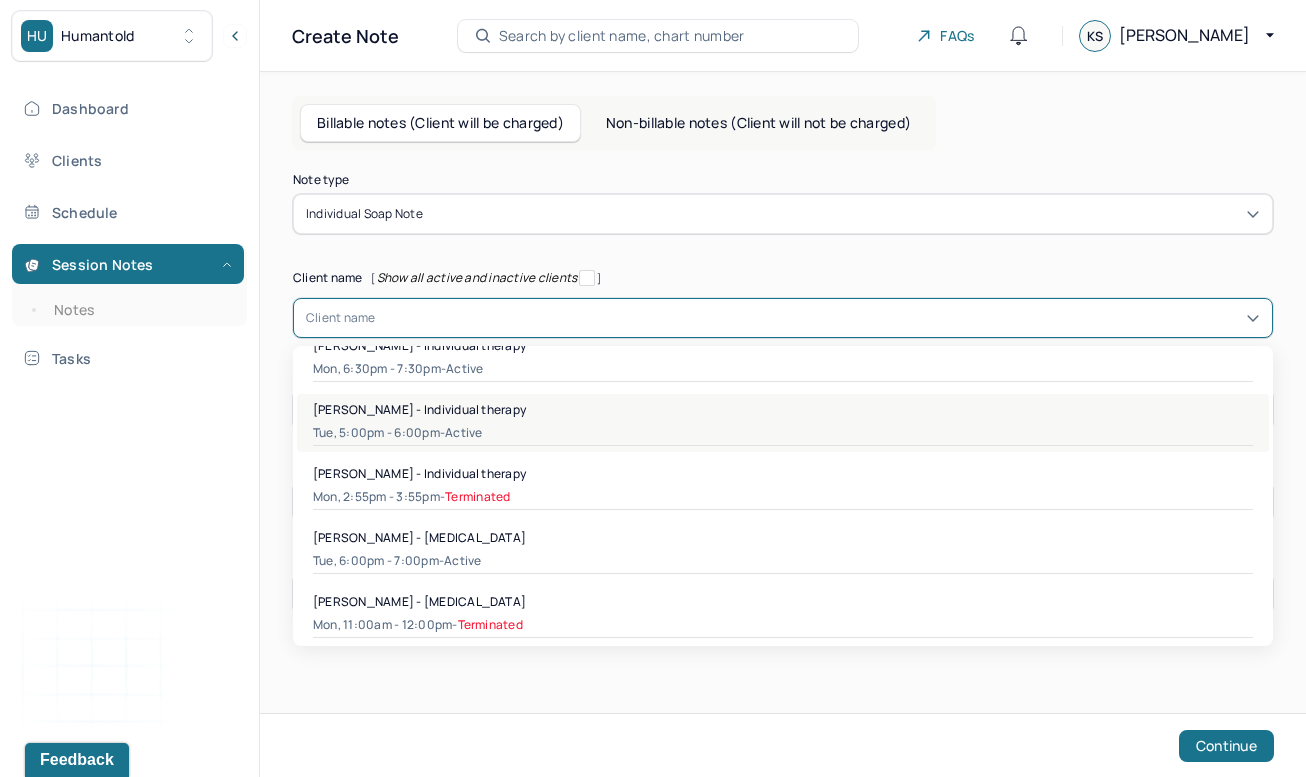 click on "Tue, 5:00pm - 6:00pm  -  active" at bounding box center [783, 433] 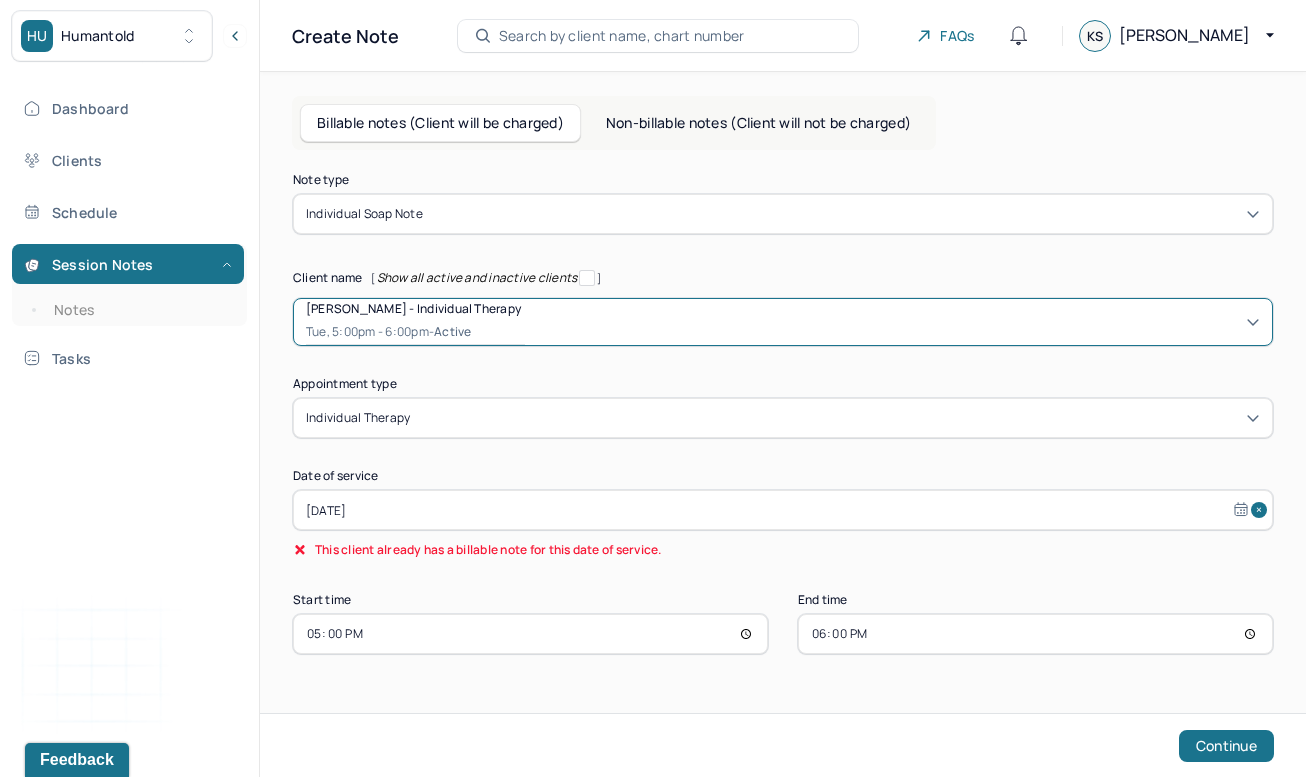 click on "[DATE]" at bounding box center [783, 510] 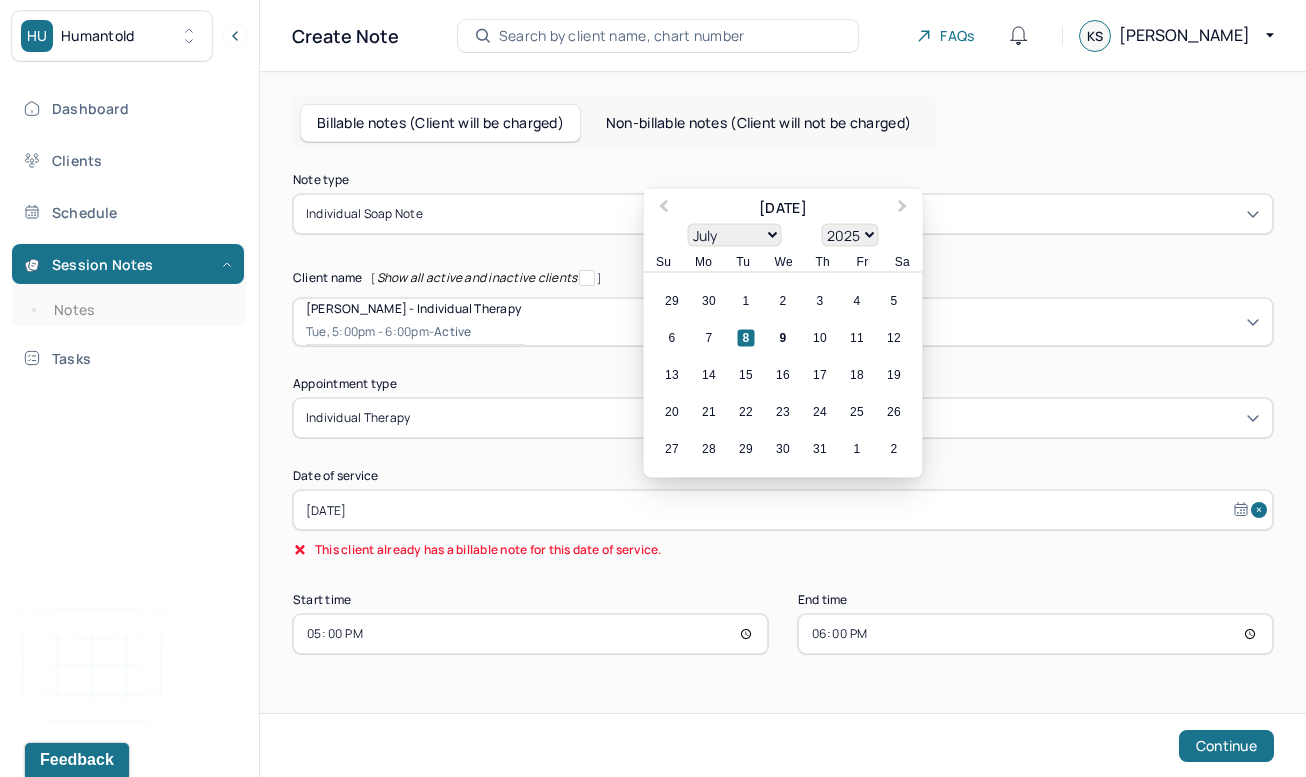click on "8" at bounding box center [746, 338] 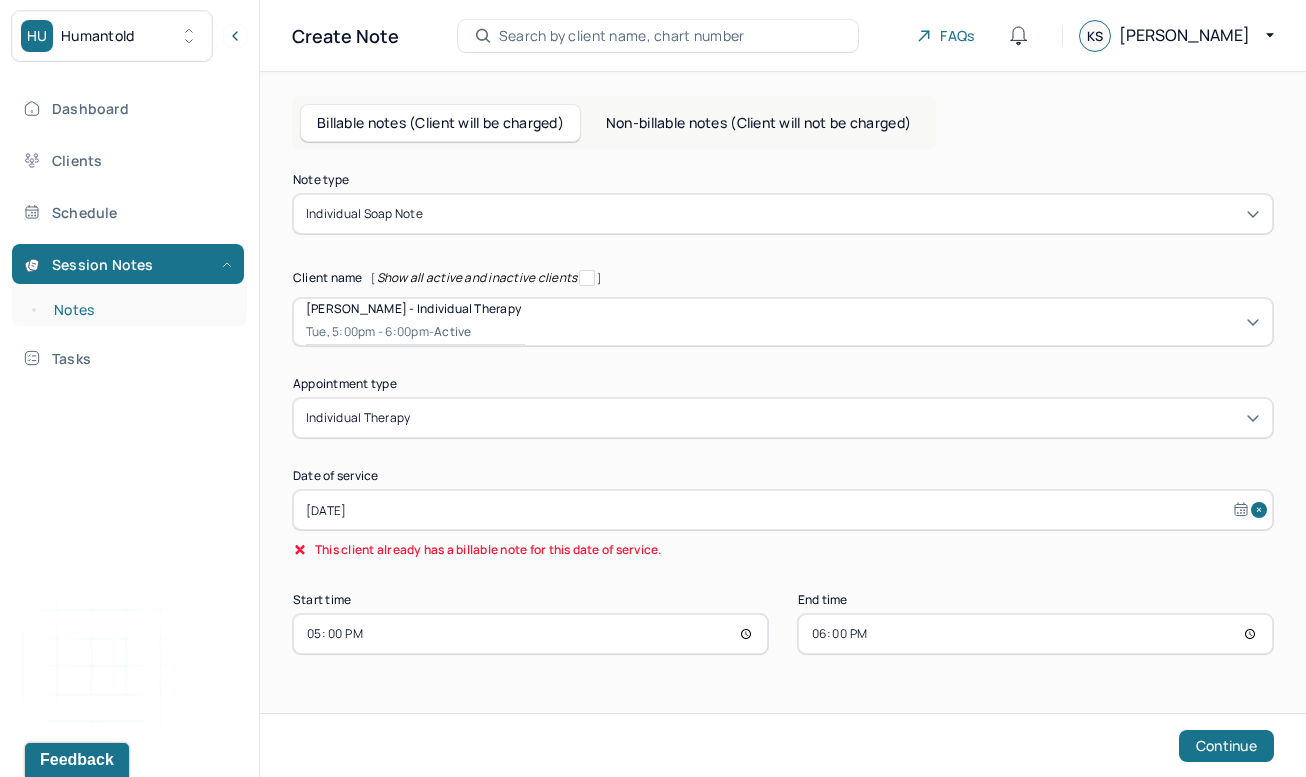 click on "Notes" at bounding box center (139, 310) 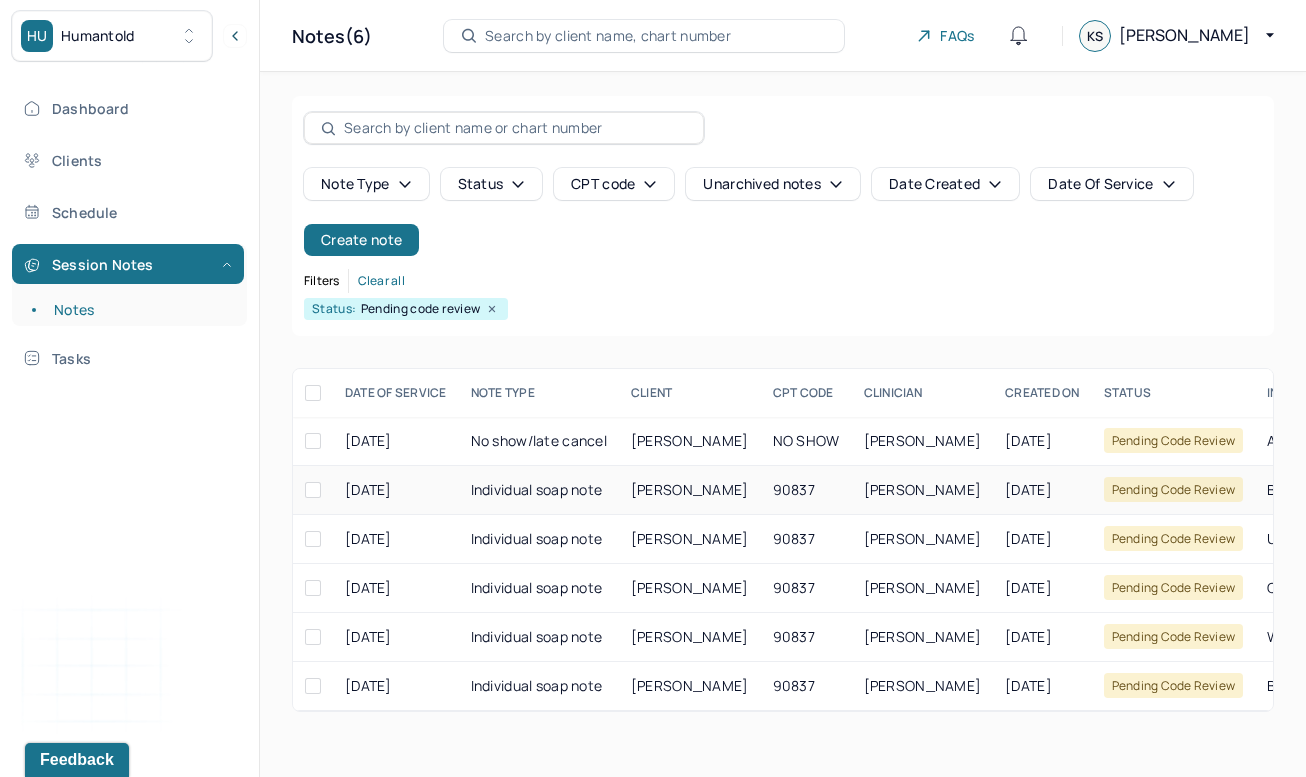 scroll, scrollTop: 0, scrollLeft: 0, axis: both 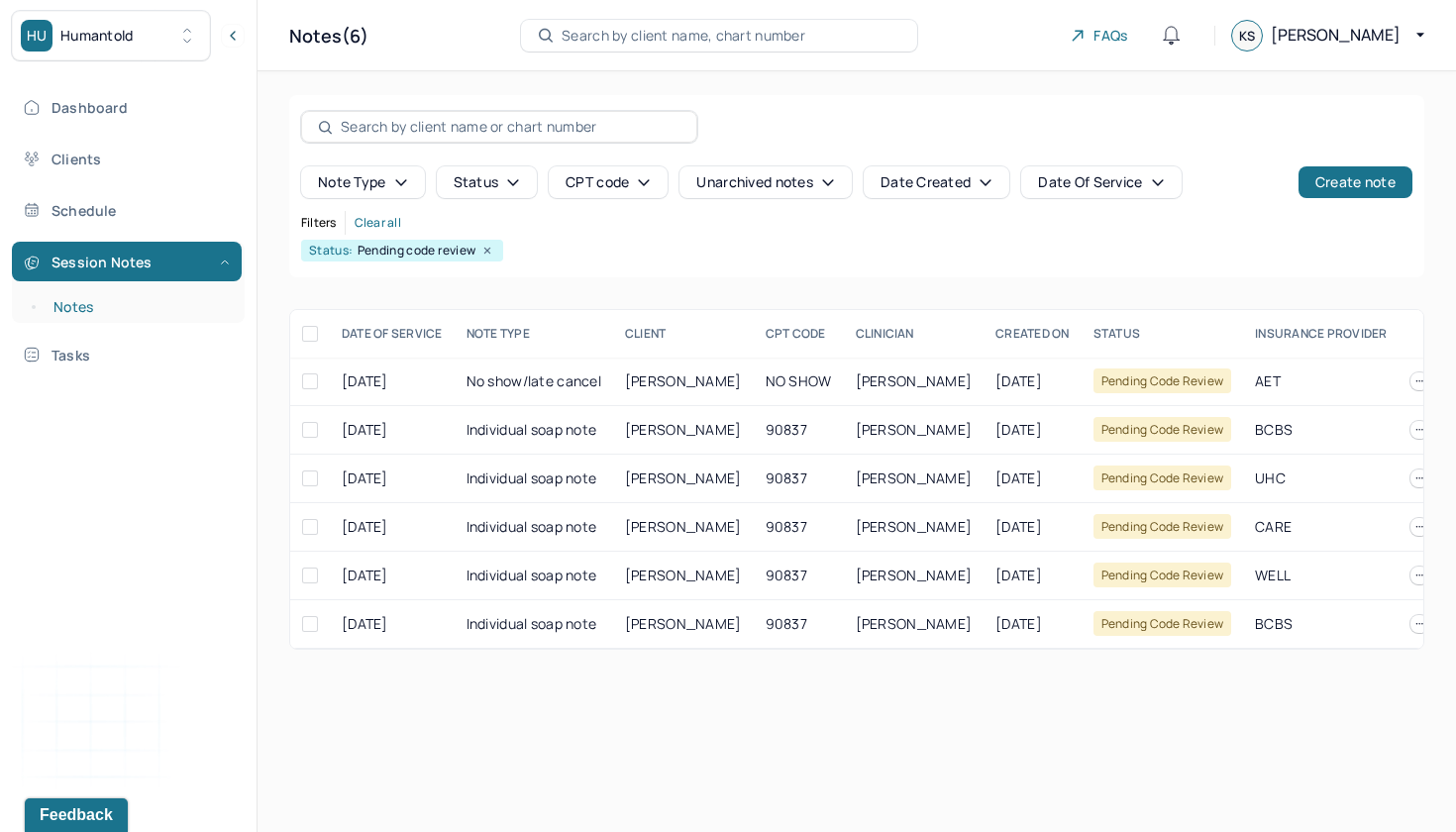 click on "Notes" at bounding box center (138, 307) 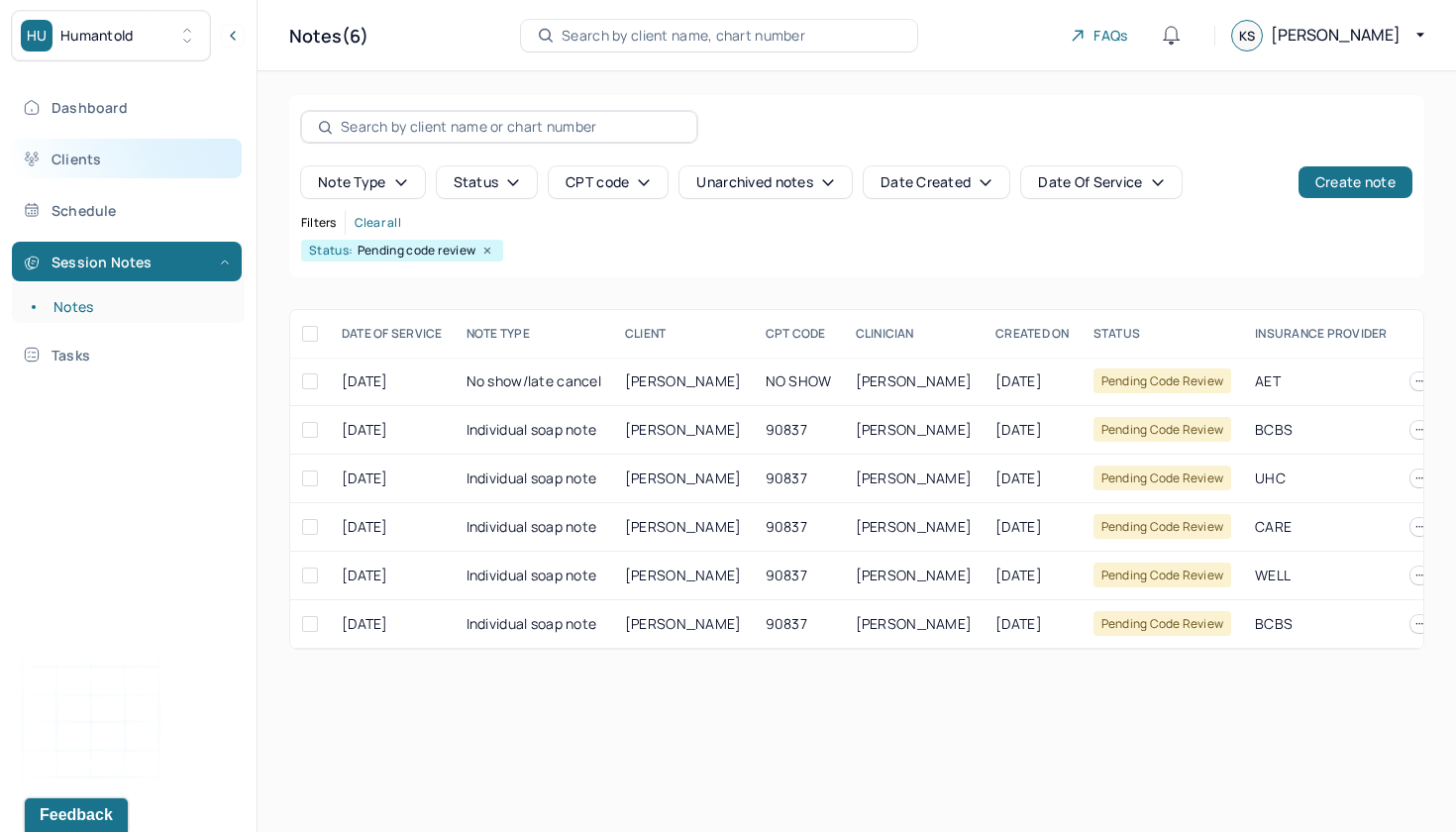 click on "Clients" at bounding box center (127, 158) 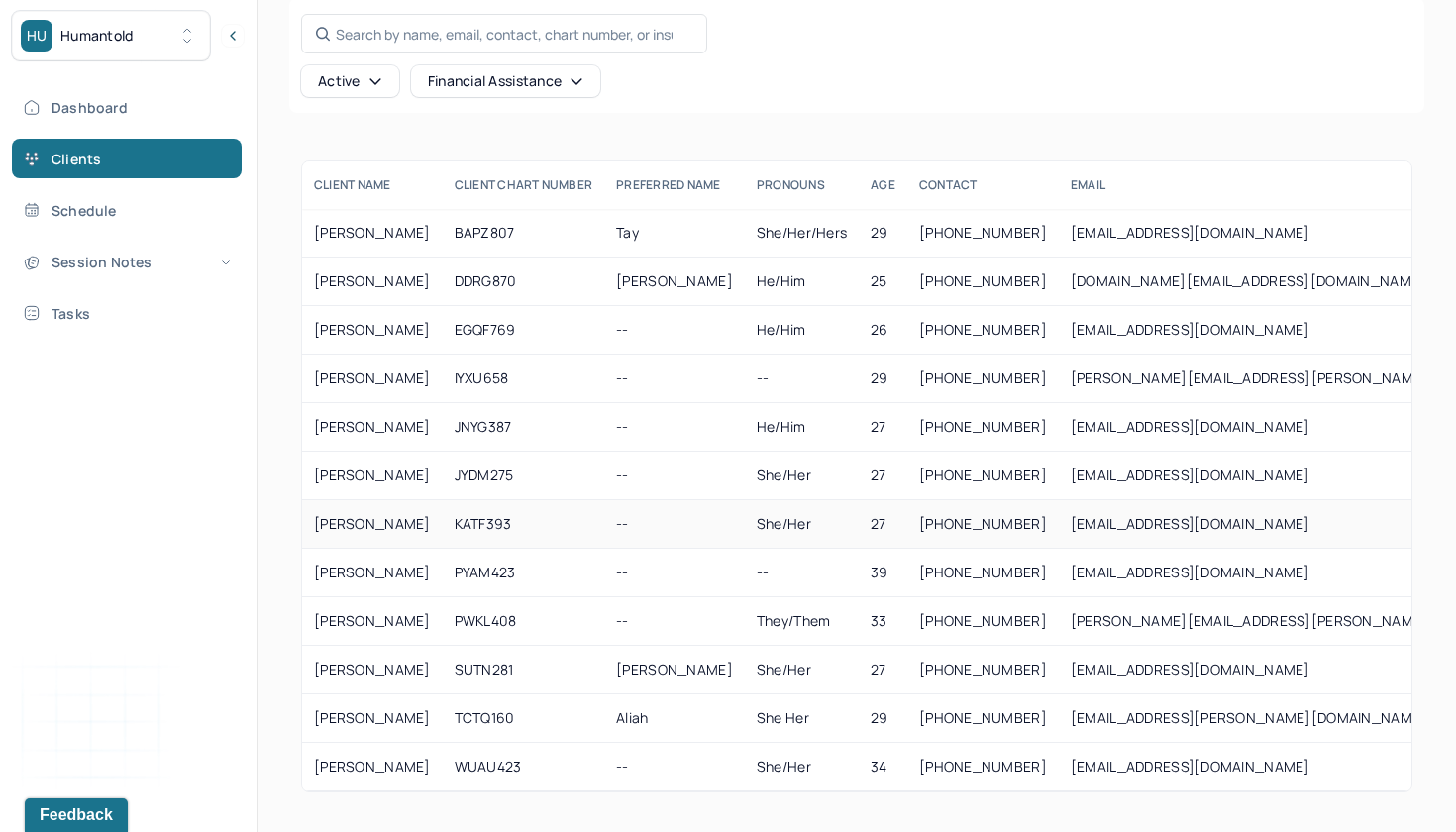 scroll, scrollTop: 97, scrollLeft: 0, axis: vertical 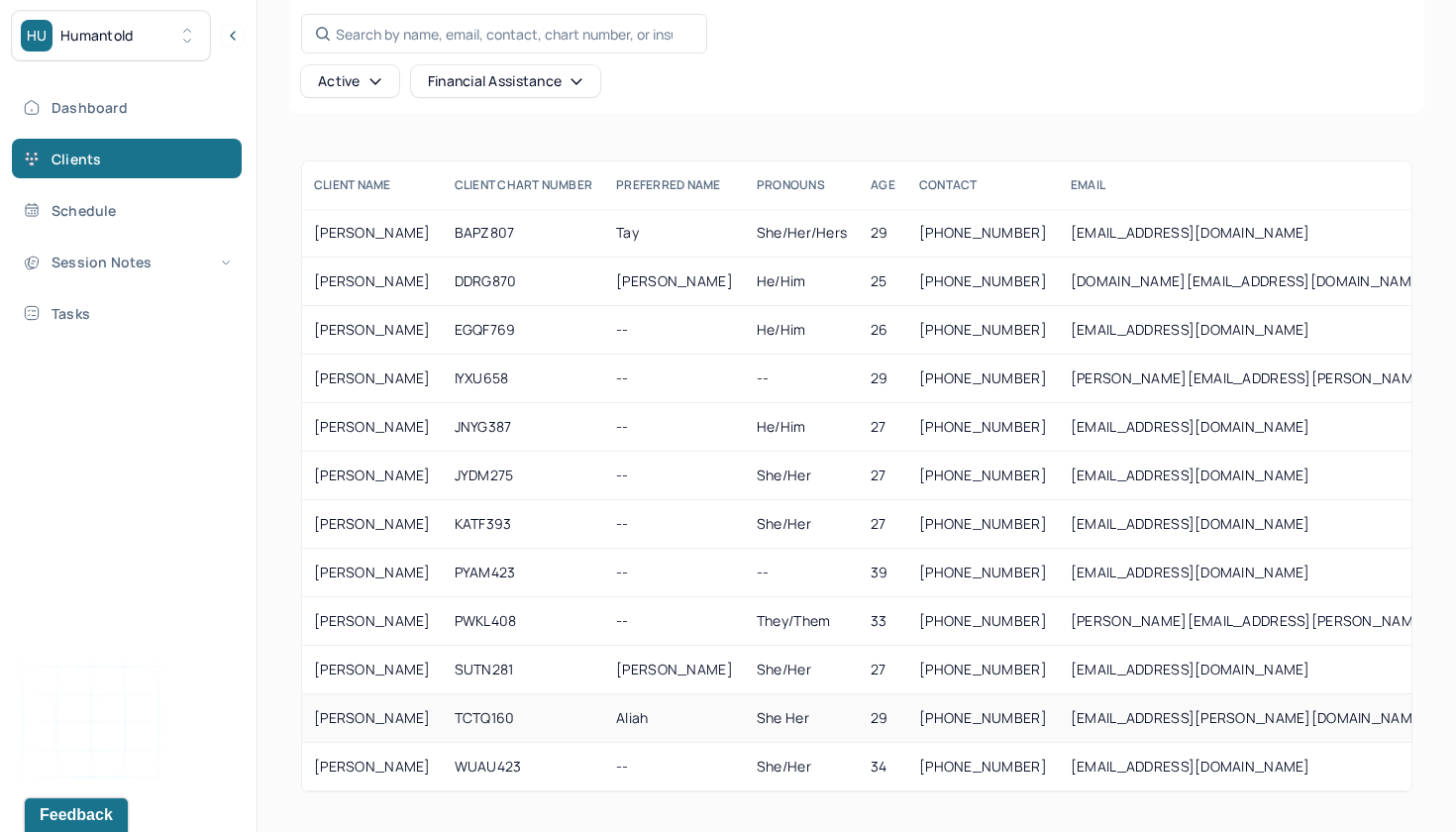 click on "[PERSON_NAME]" at bounding box center [372, 718] 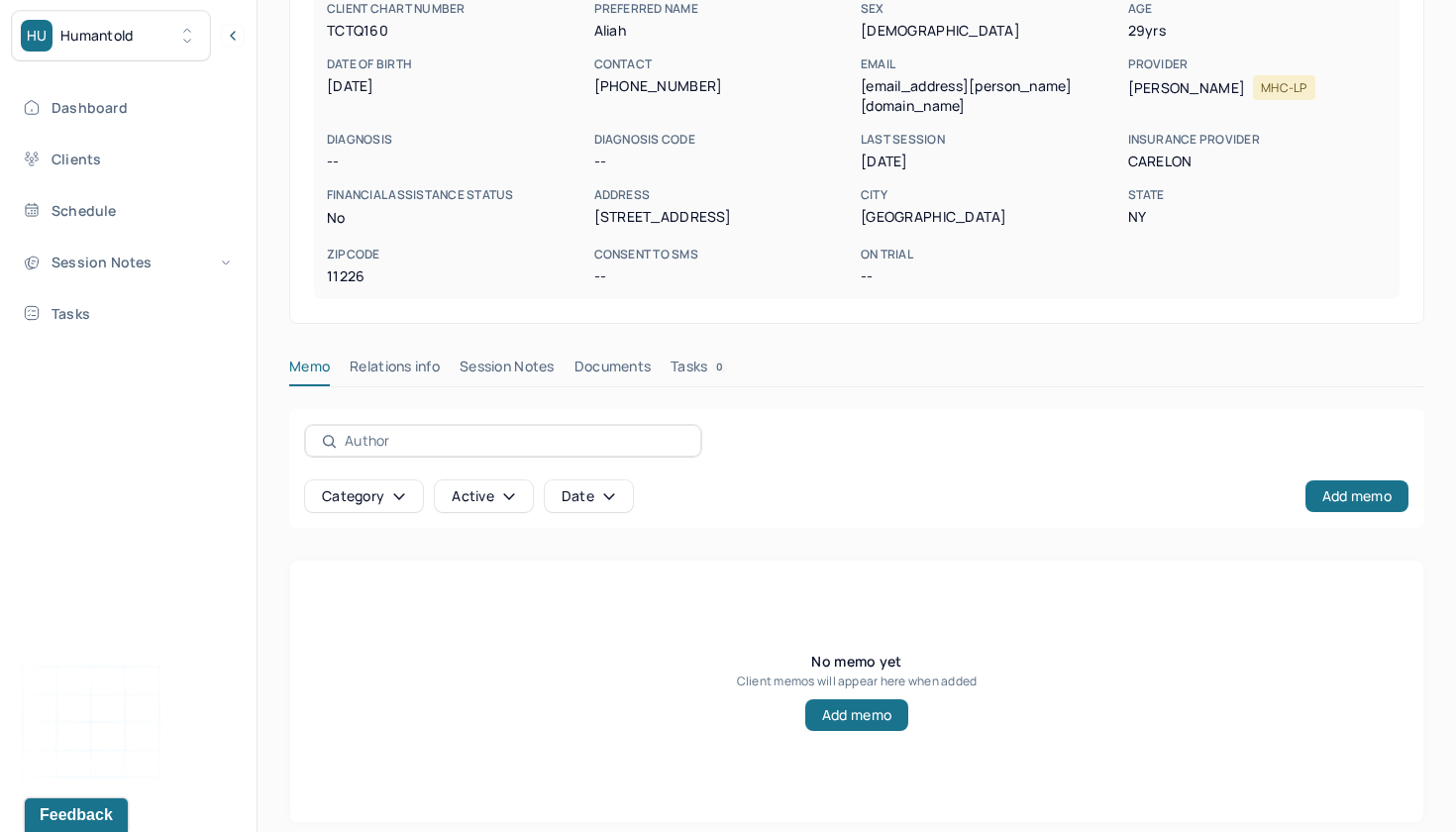 click on "Session Notes" at bounding box center (507, 370) 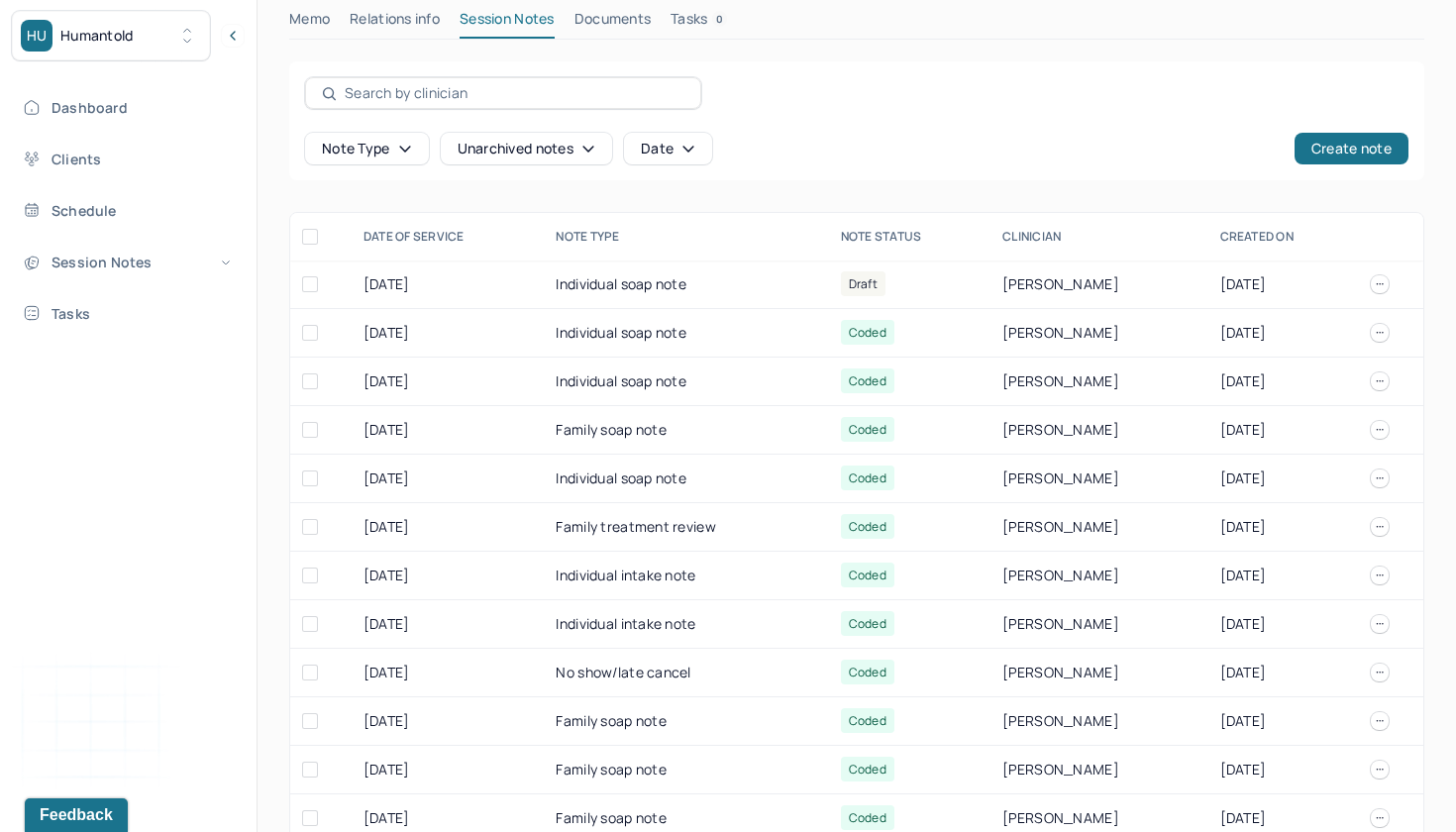 scroll, scrollTop: 565, scrollLeft: 0, axis: vertical 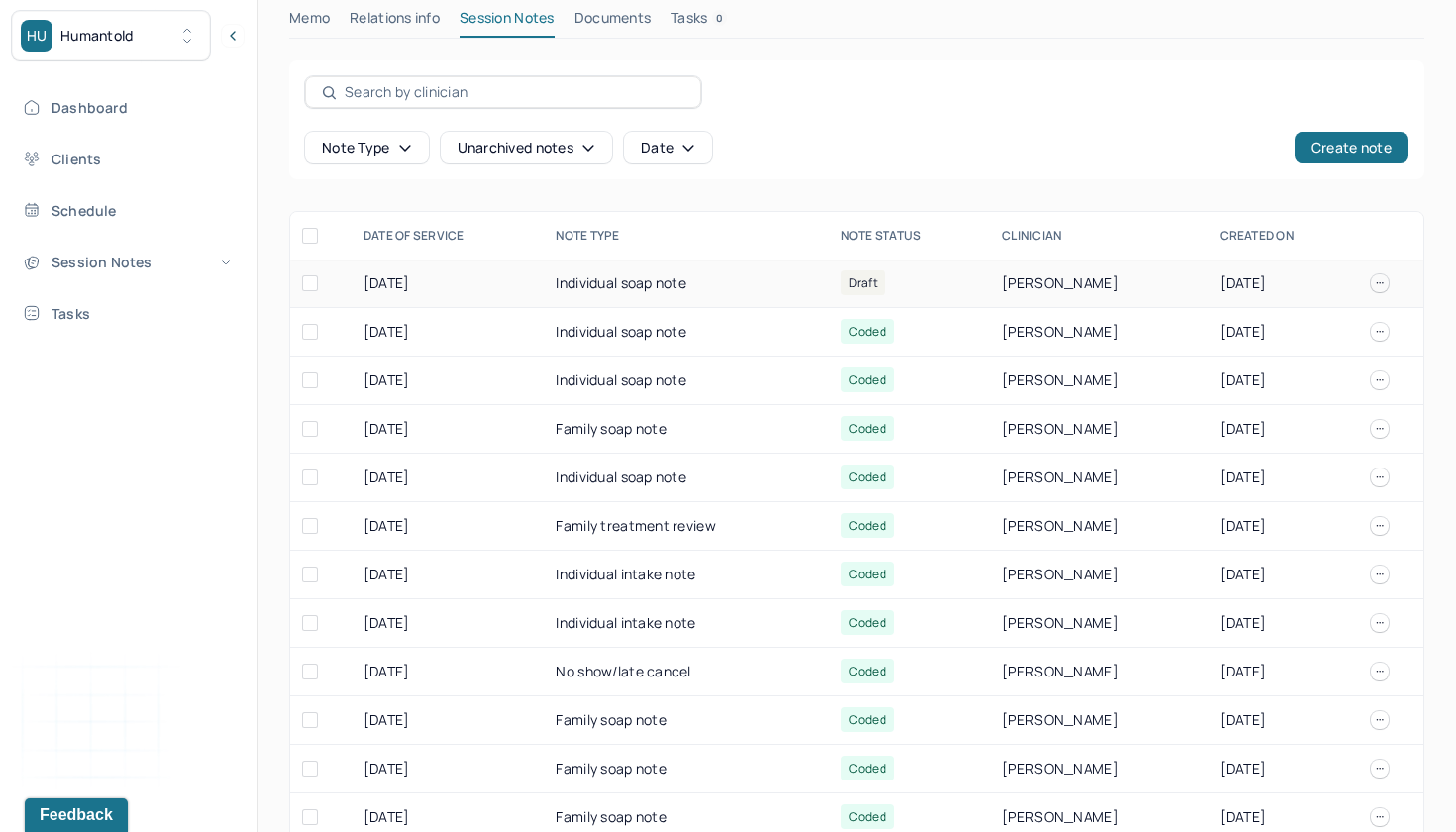 click on "[DATE]" at bounding box center (448, 283) 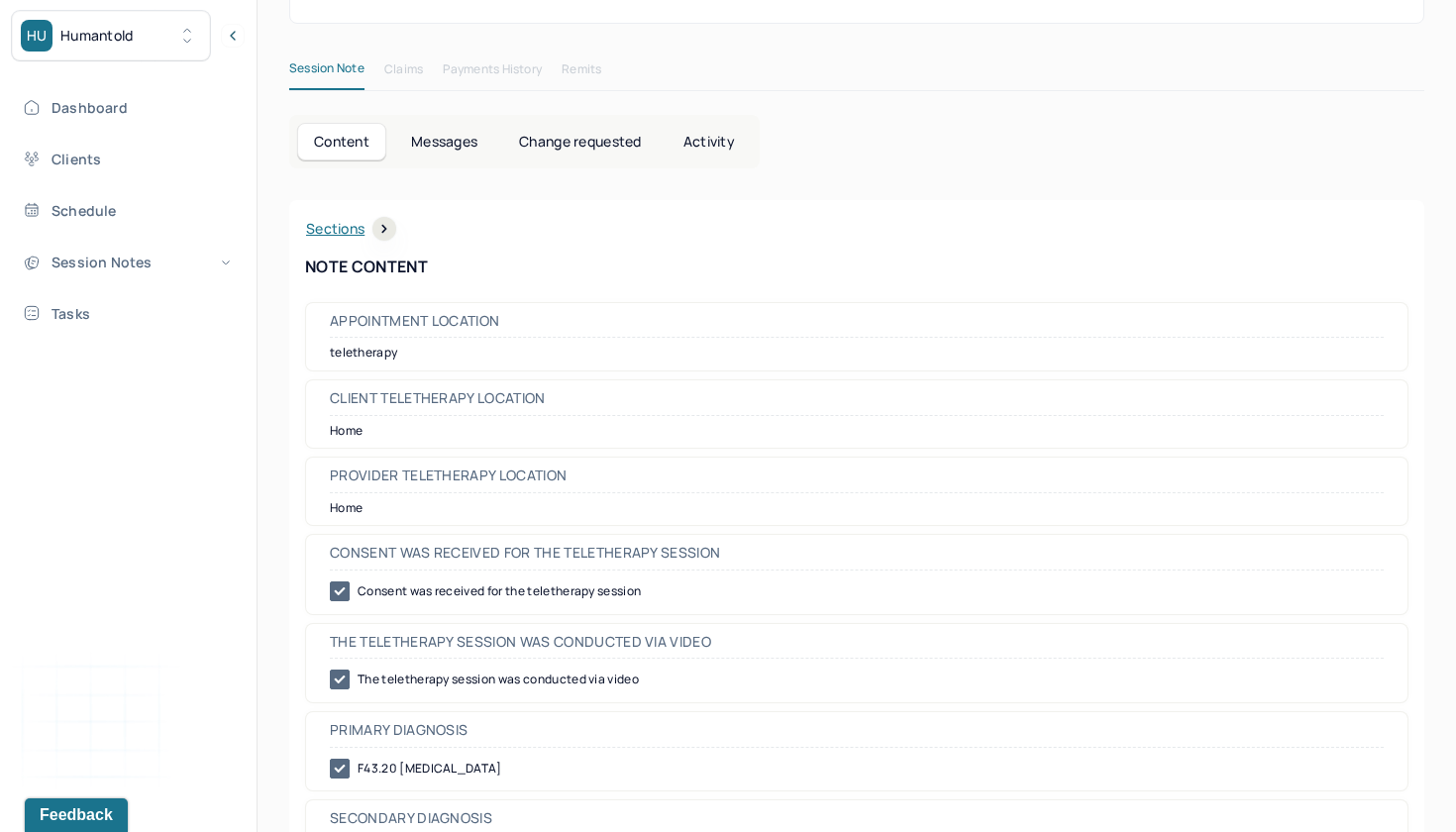 scroll, scrollTop: 152, scrollLeft: 0, axis: vertical 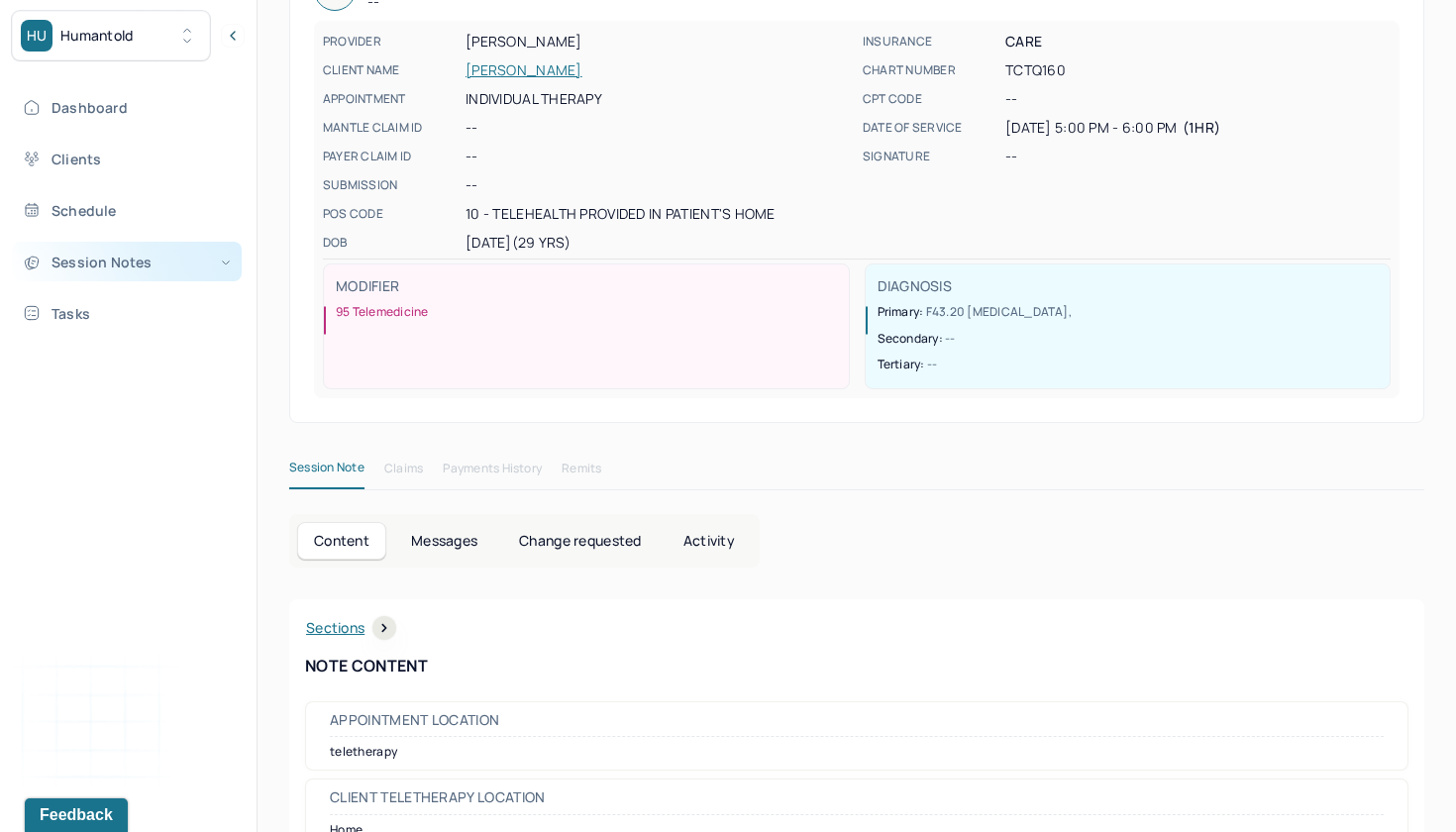click on "Session Notes" at bounding box center (127, 261) 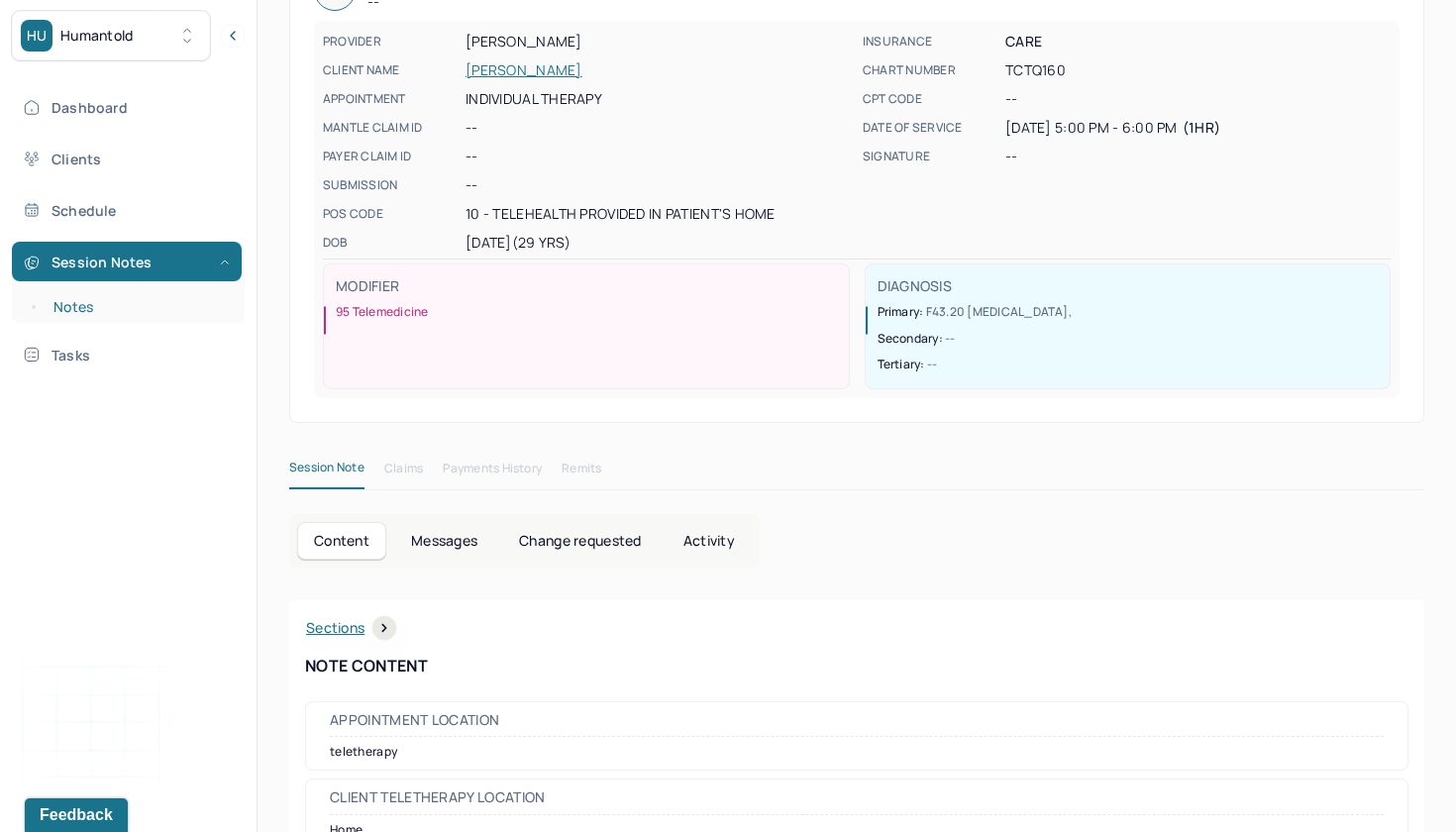 click on "Notes" at bounding box center (138, 307) 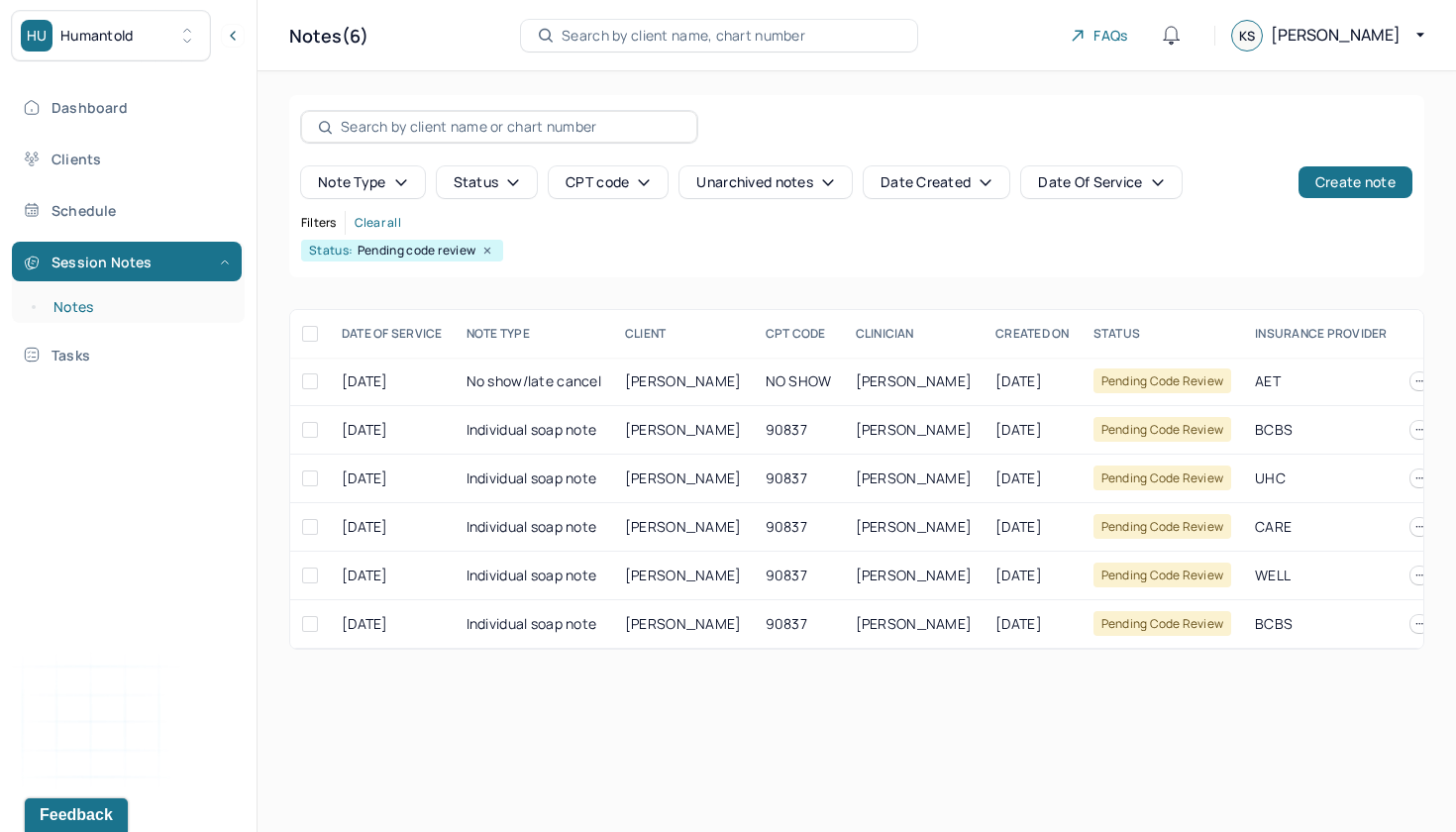 scroll, scrollTop: 0, scrollLeft: 0, axis: both 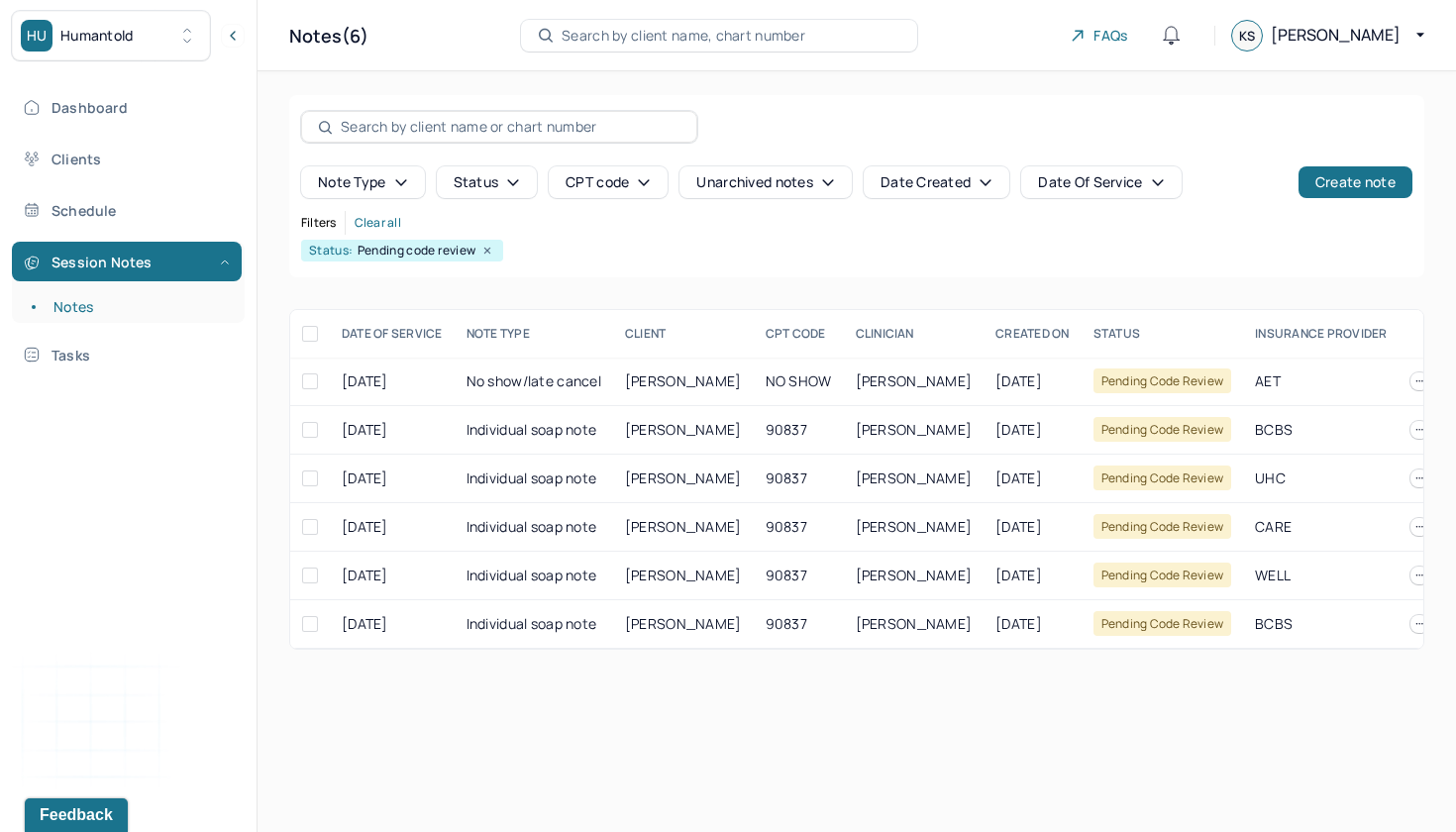 click 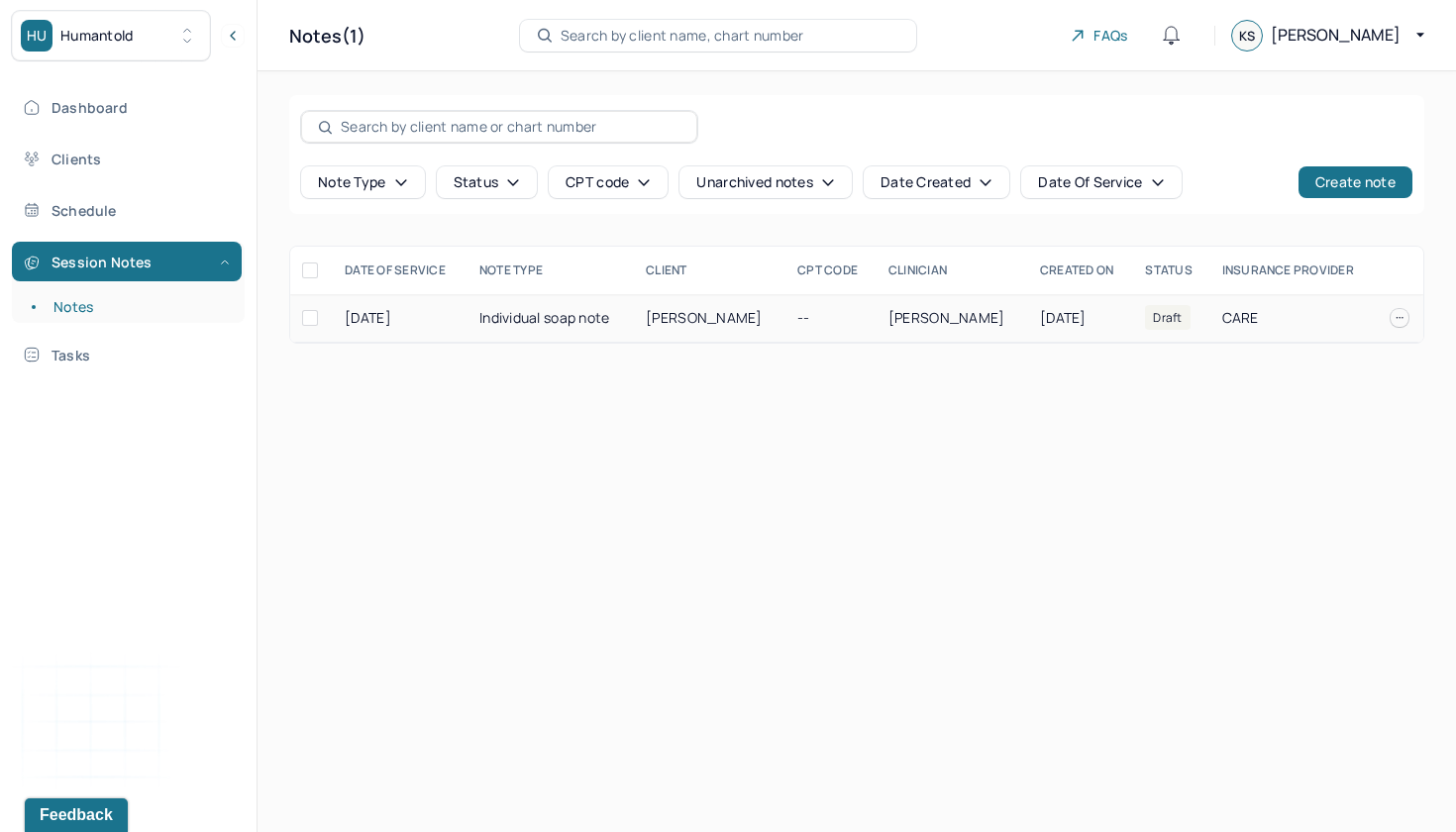click on "Individual soap note" at bounding box center [551, 318] 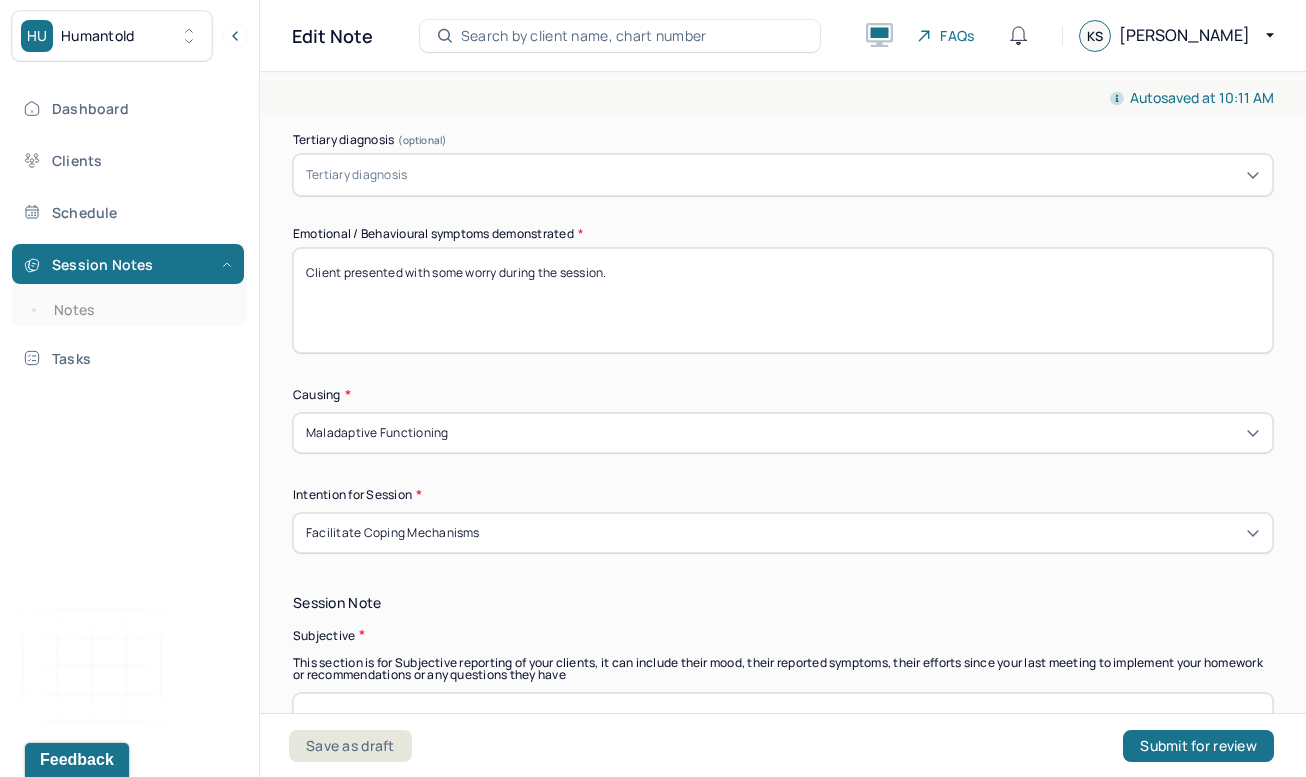 scroll, scrollTop: 927, scrollLeft: 0, axis: vertical 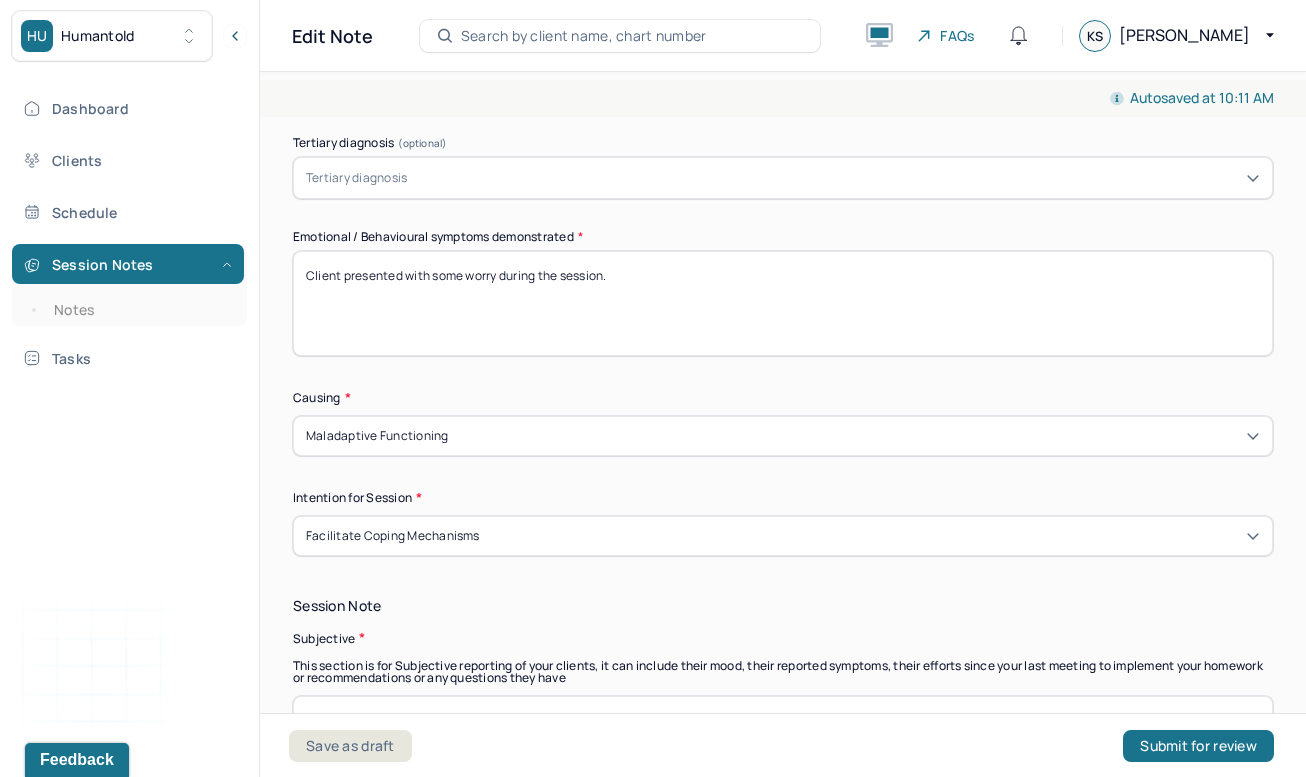 drag, startPoint x: 435, startPoint y: 270, endPoint x: 633, endPoint y: 270, distance: 198 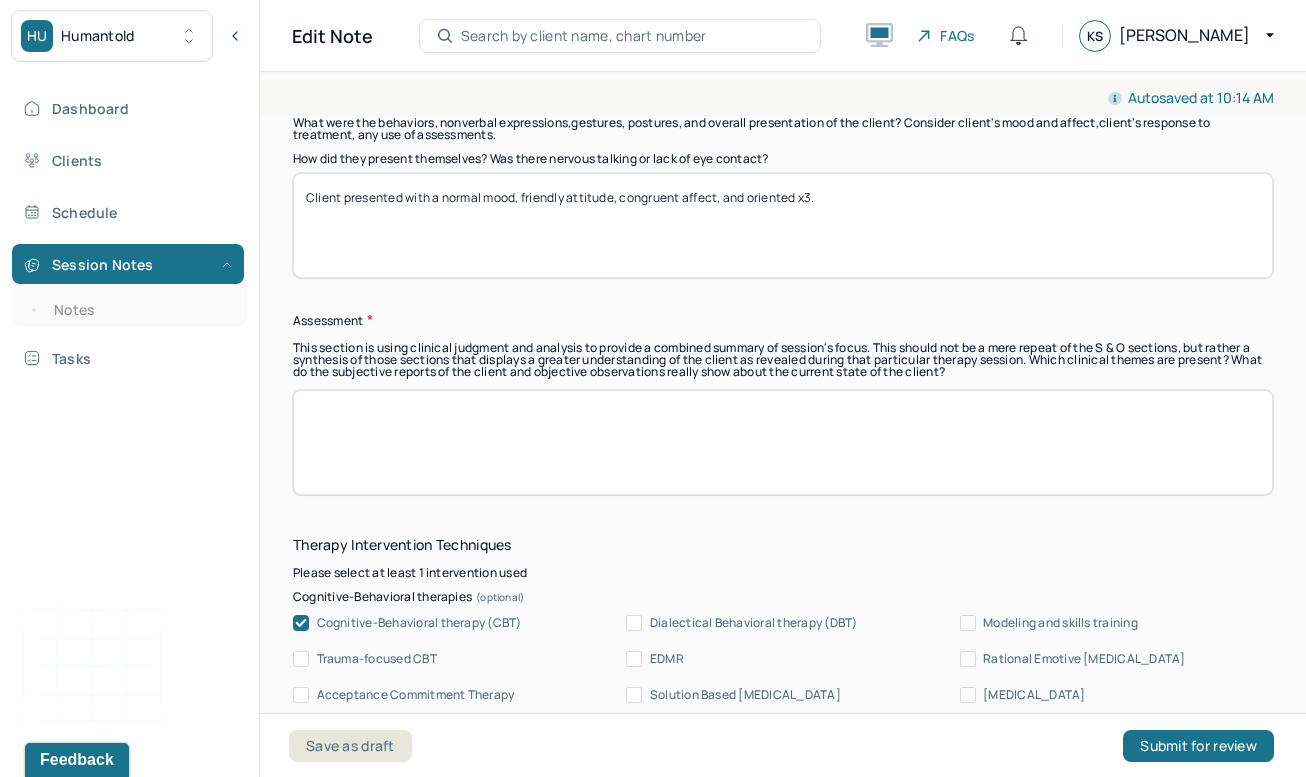scroll, scrollTop: 1694, scrollLeft: 0, axis: vertical 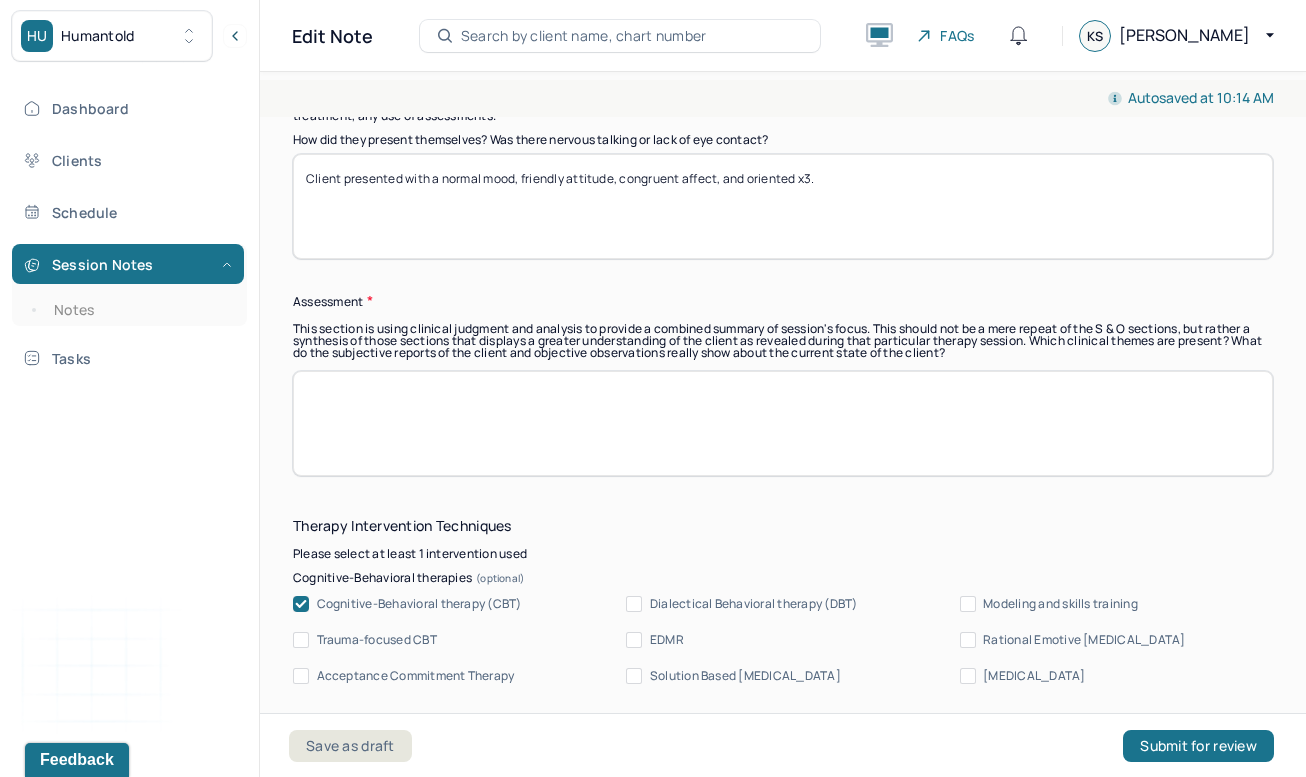 type on "Client presented with some anxiety during the session." 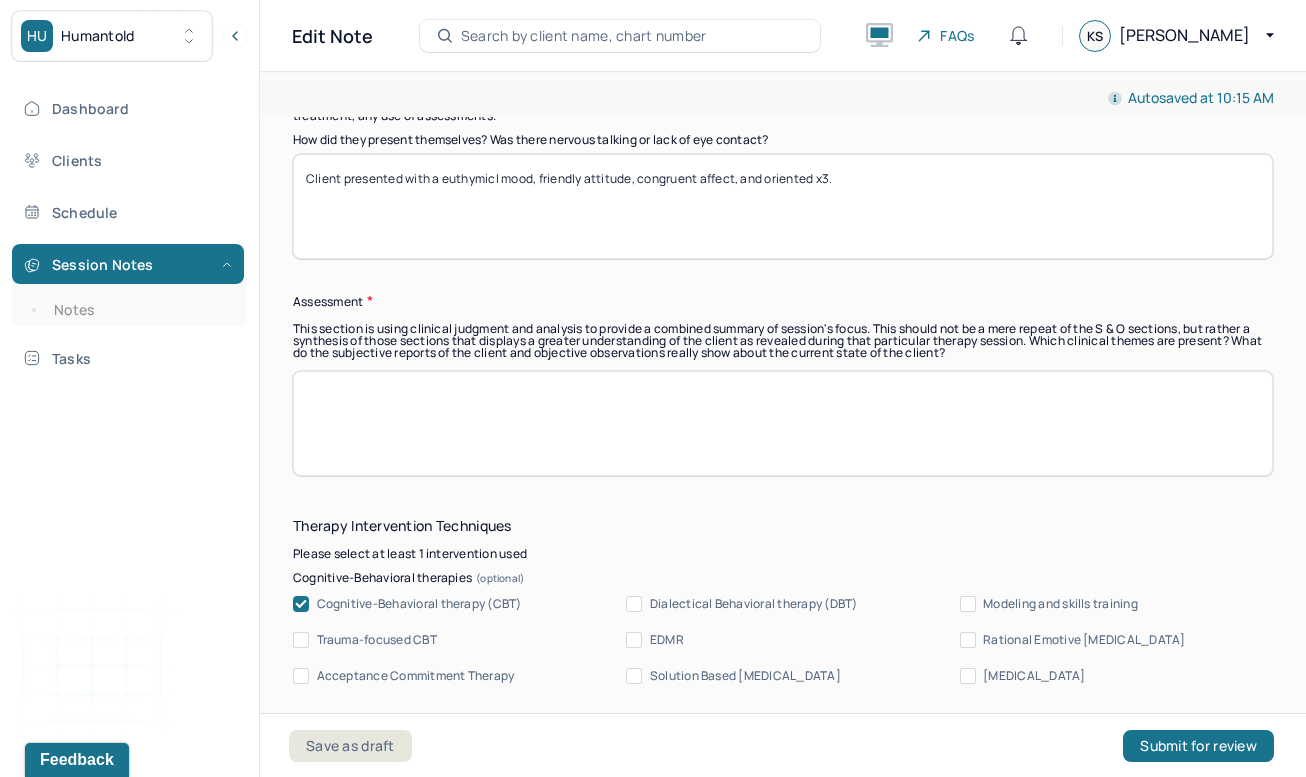 drag, startPoint x: 542, startPoint y: 173, endPoint x: 585, endPoint y: 175, distance: 43.046486 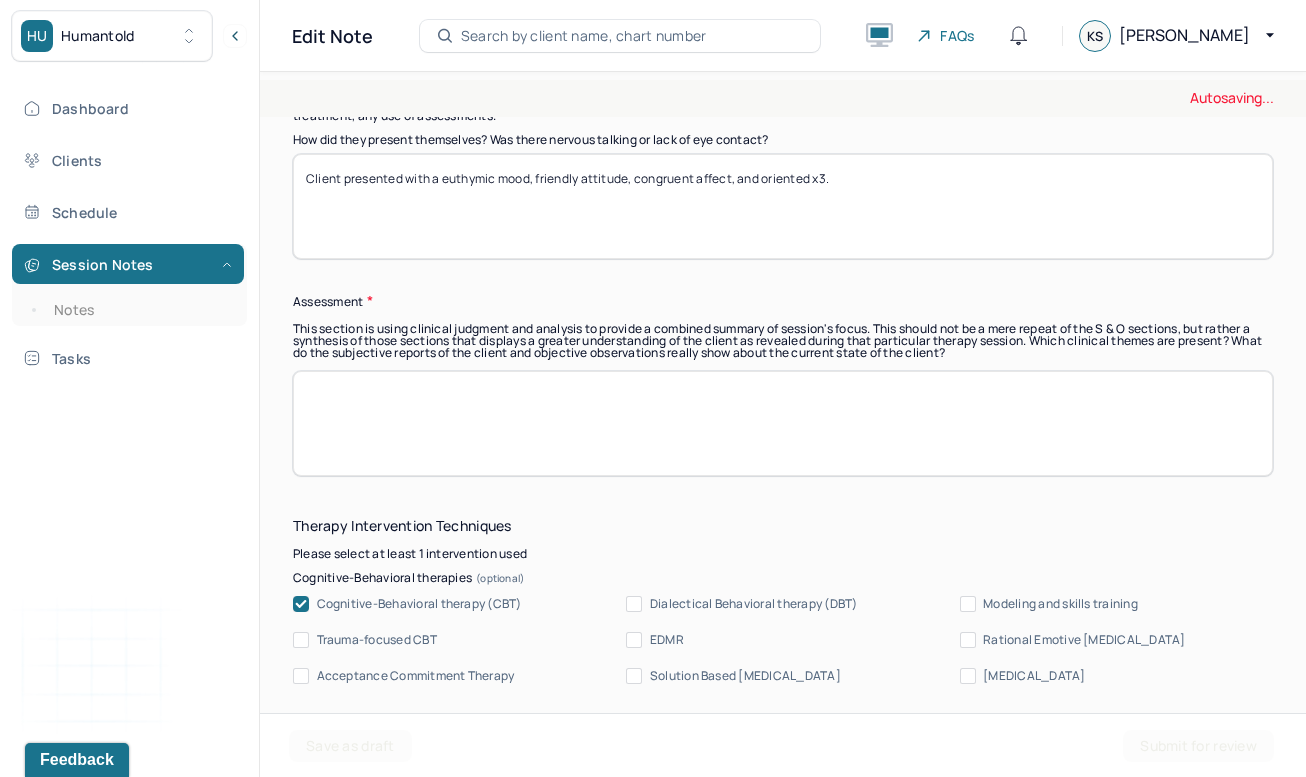 drag, startPoint x: 579, startPoint y: 172, endPoint x: 556, endPoint y: 172, distance: 23 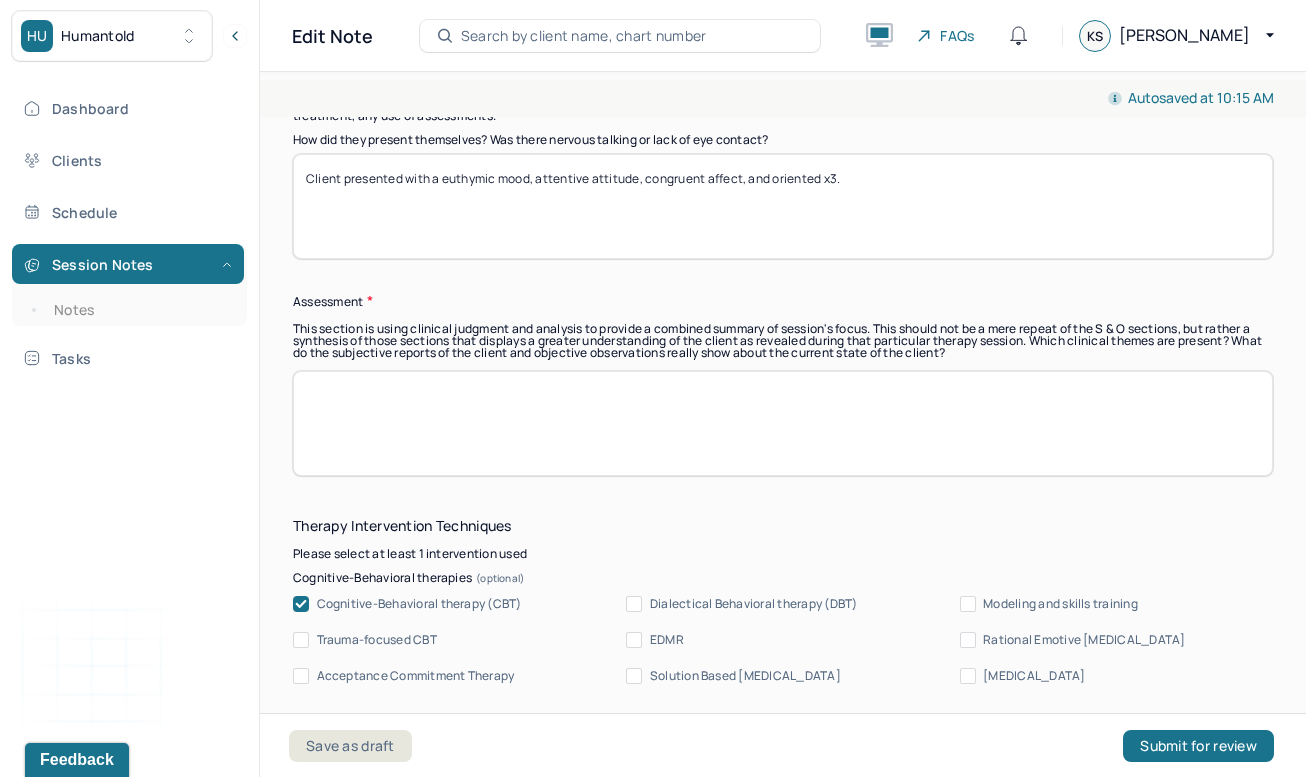 drag, startPoint x: 647, startPoint y: 175, endPoint x: 702, endPoint y: 177, distance: 55.03635 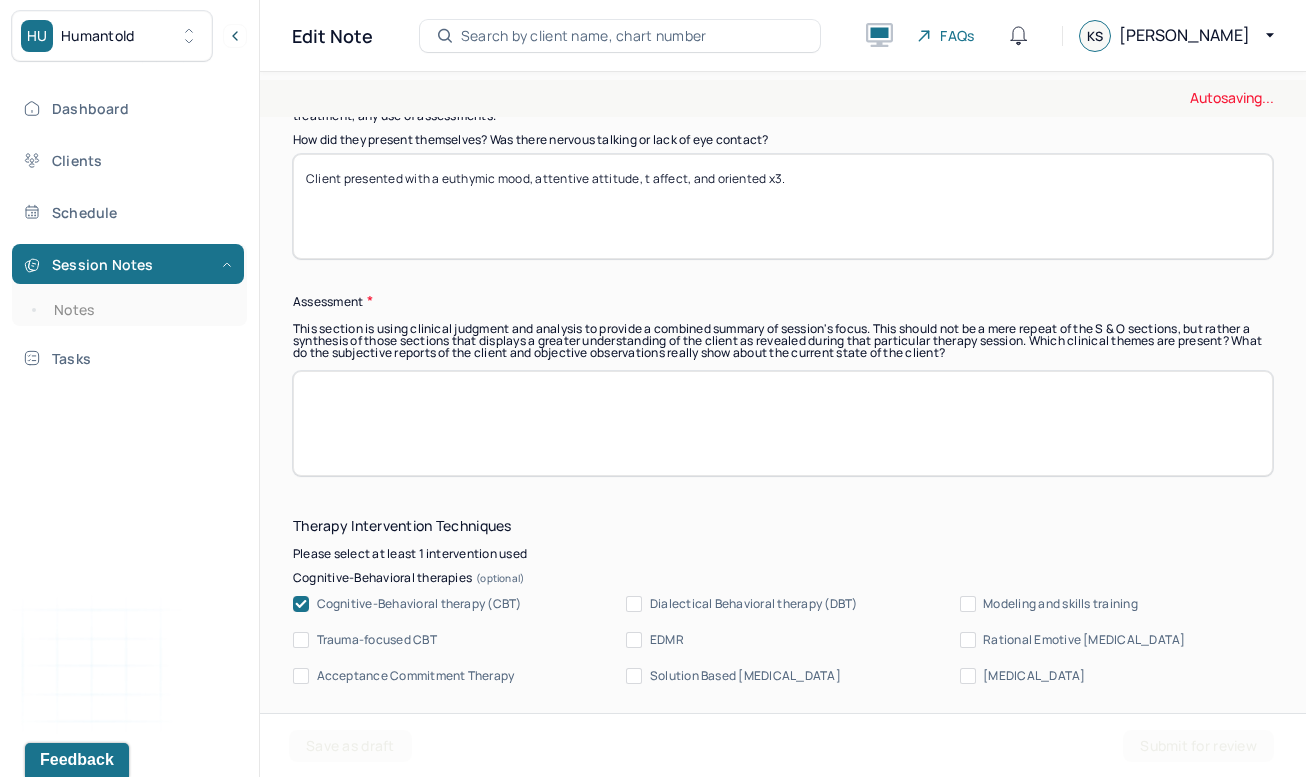 click on "Client presented with a euthymic mood, attentive attitude, congruent affect, and oriented x3." at bounding box center [783, 206] 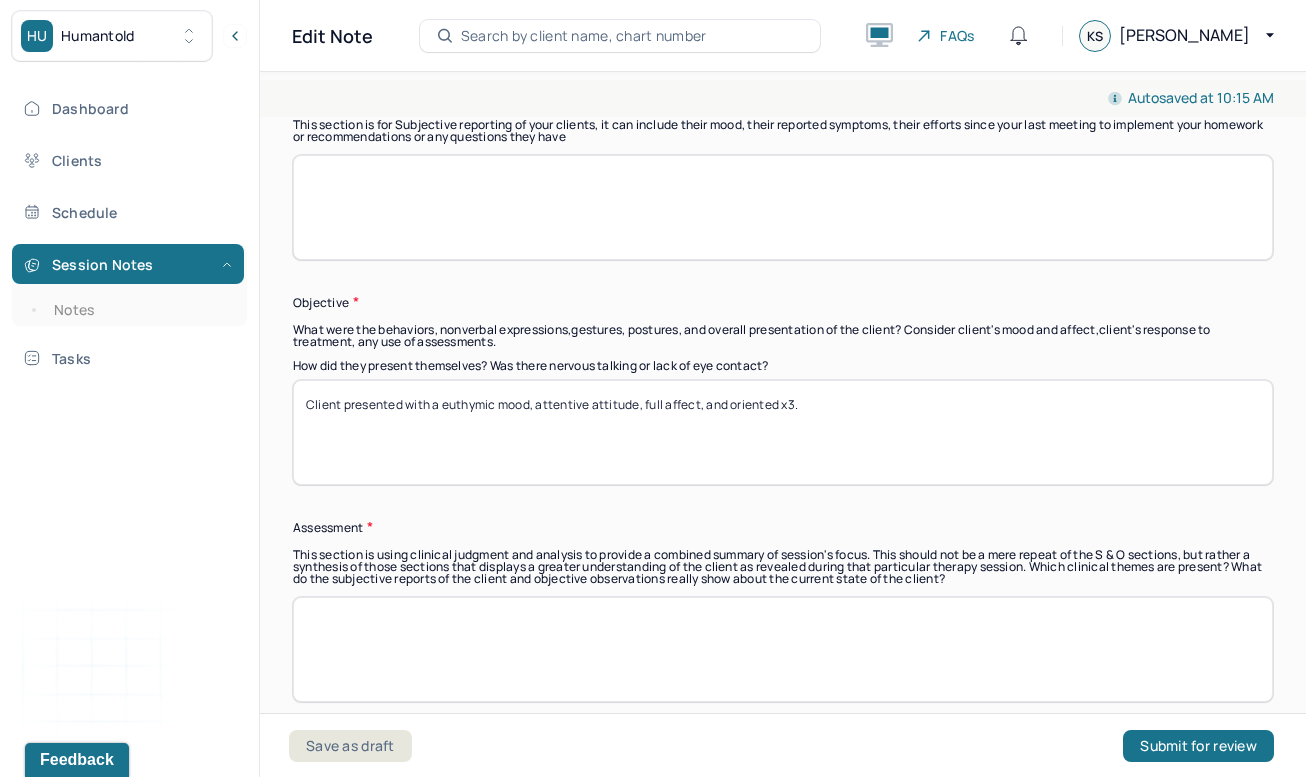 scroll, scrollTop: 1467, scrollLeft: 0, axis: vertical 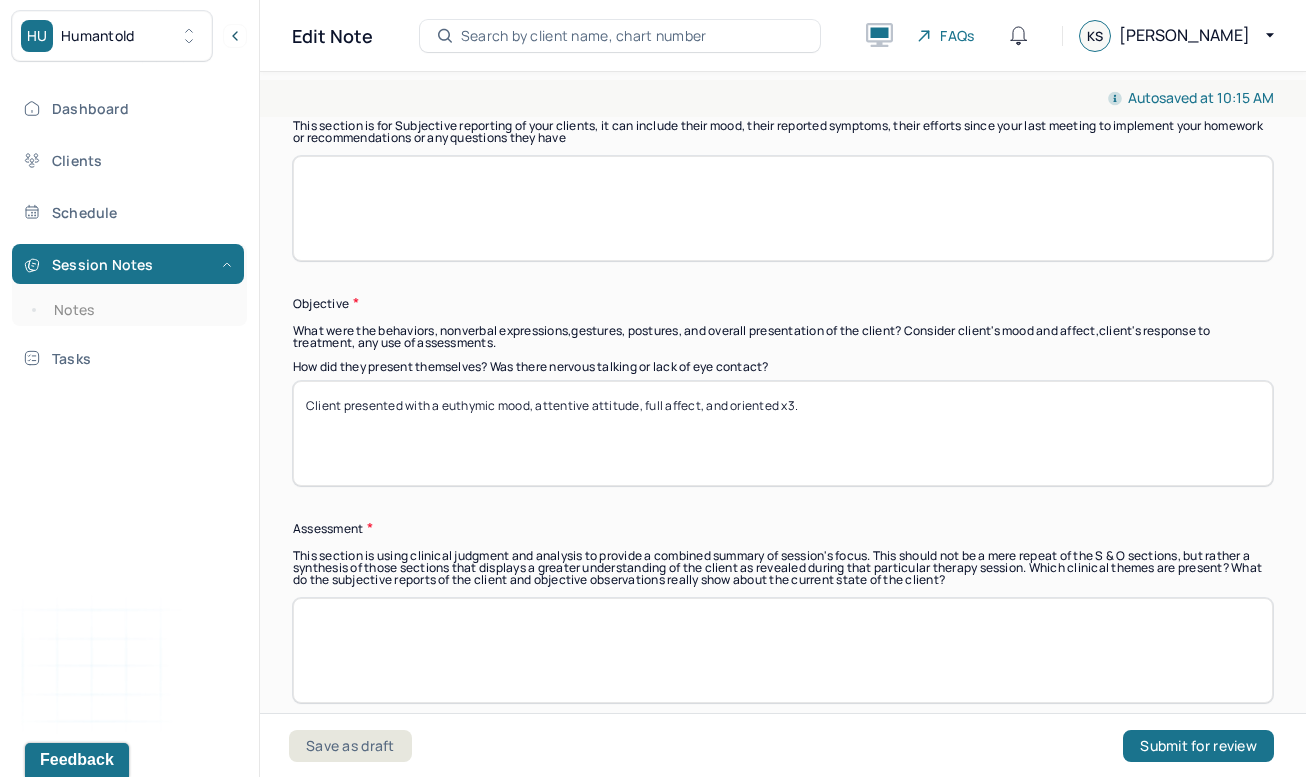 type on "Client presented with a euthymic mood, attentive attitude, full affect, and oriented x3." 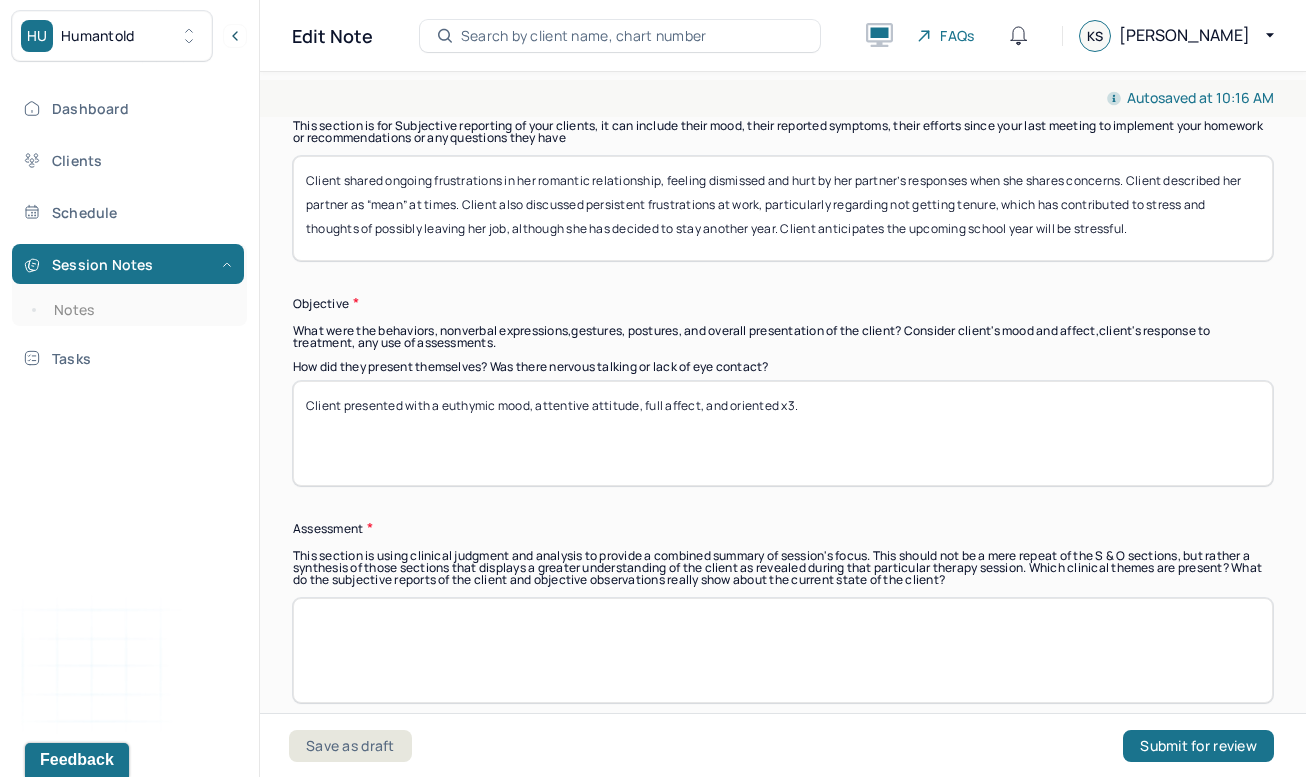 click on "Client shared ongoing frustrations in her romantic relationship, feeling dismissed and hurt by her partner’s responses when she shares concerns. Client described her partner as “mean” at times. Client also discussed persistent frustrations at work, particularly regarding not getting tenure, which has contributed to stress and thoughts of possibly leaving her job, although she has decided to stay another year. Client anticipates the upcoming school year will be stressful." at bounding box center (783, 208) 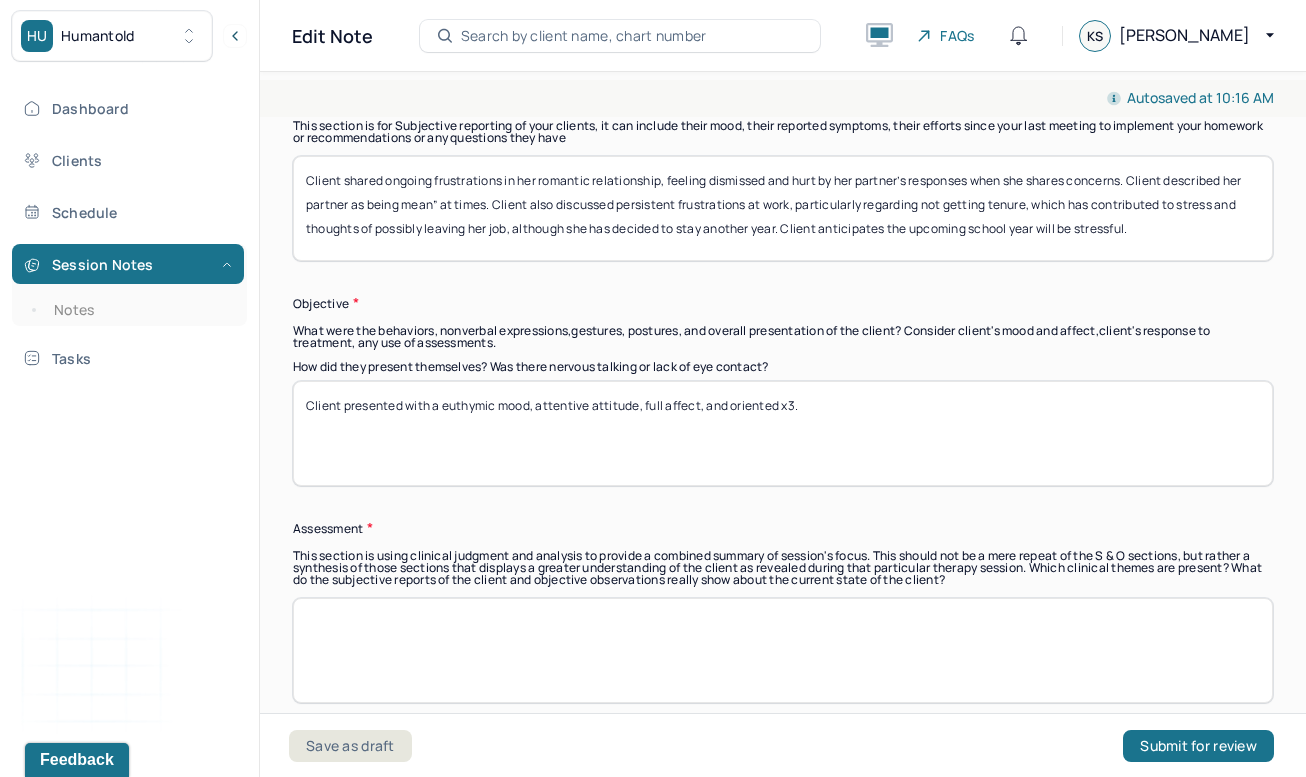drag, startPoint x: 437, startPoint y: 196, endPoint x: 491, endPoint y: 200, distance: 54.147945 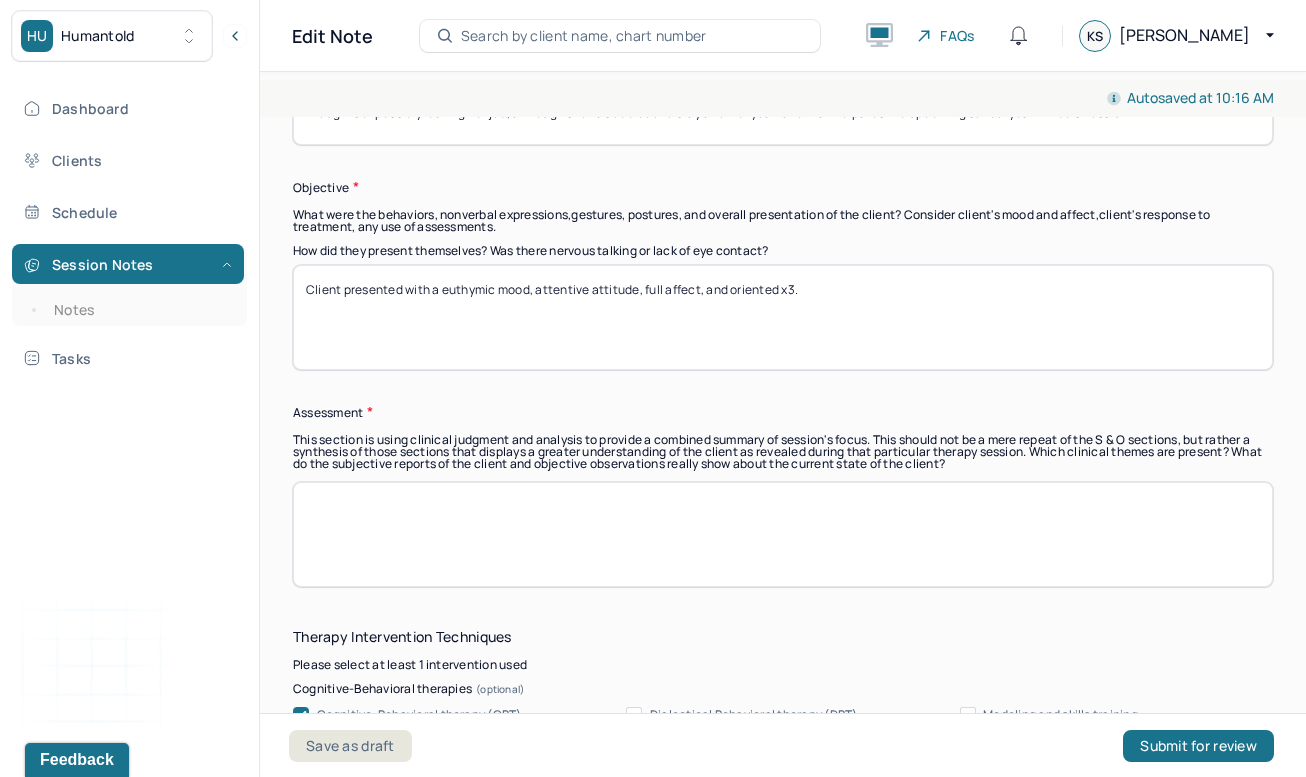 scroll, scrollTop: 1584, scrollLeft: 0, axis: vertical 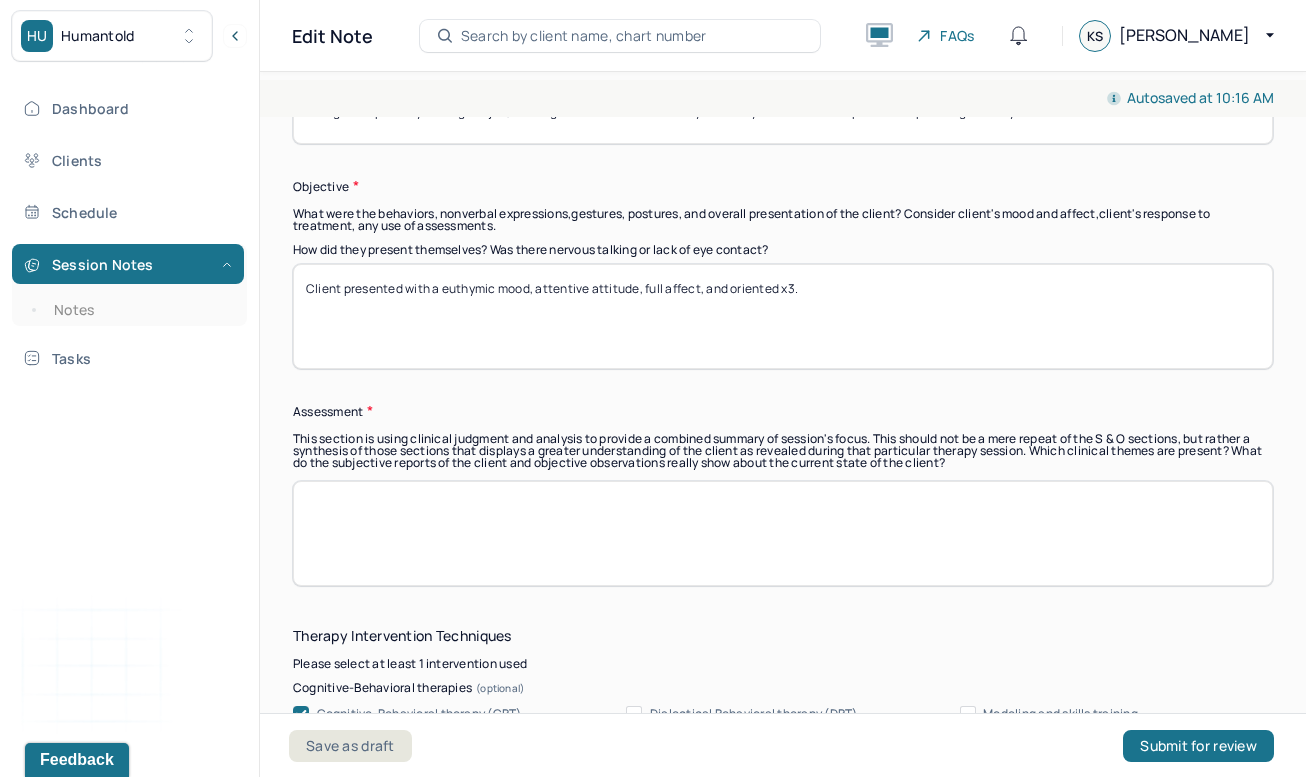 type on "Client shared ongoing frustrations in her romantic relationship, feeling dismissed and hurt by her partner’s responses when she shares concerns. Client described her partner as being mean to her. Client also discussed persistent frustrations at work, particularly regarding not getting tenure, which has contributed to stress and thoughts of possibly leaving her job, although she has decided to stay another year. Client anticipates the upcoming school year will be stressful." 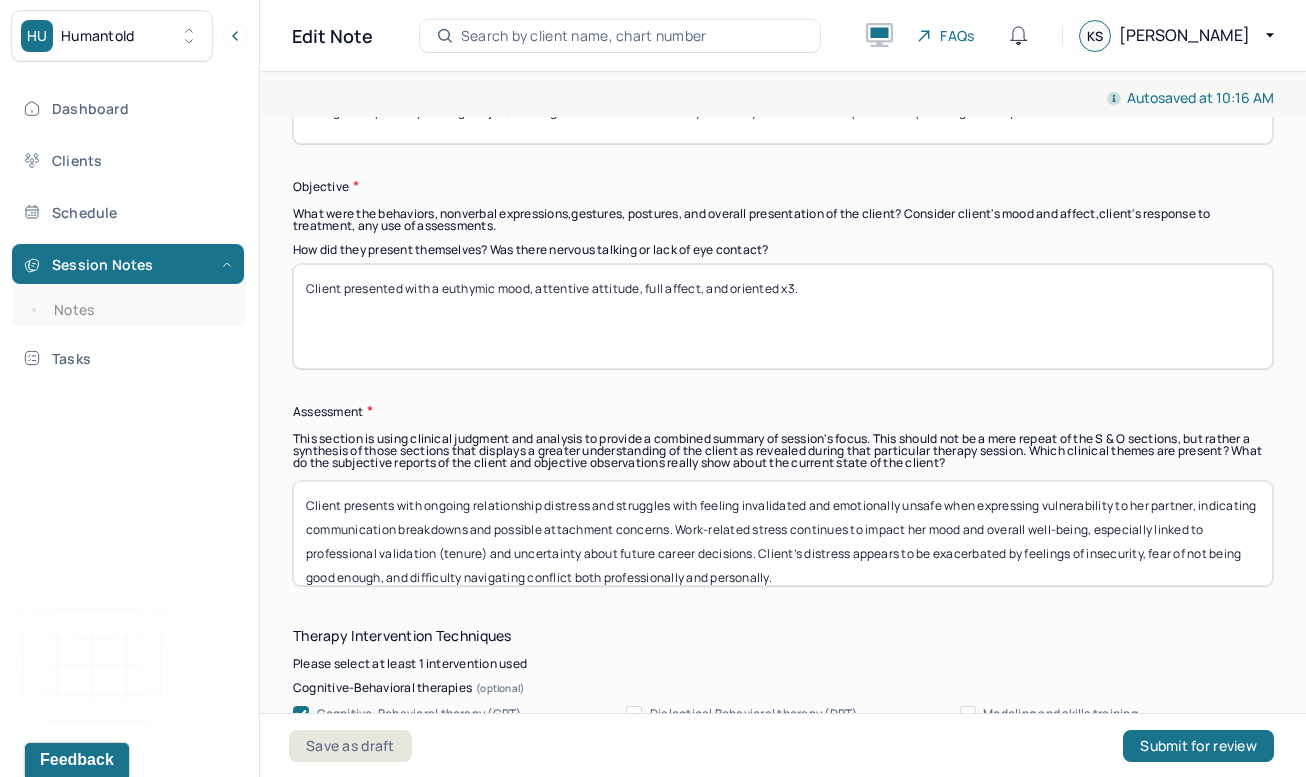 scroll, scrollTop: 1, scrollLeft: 0, axis: vertical 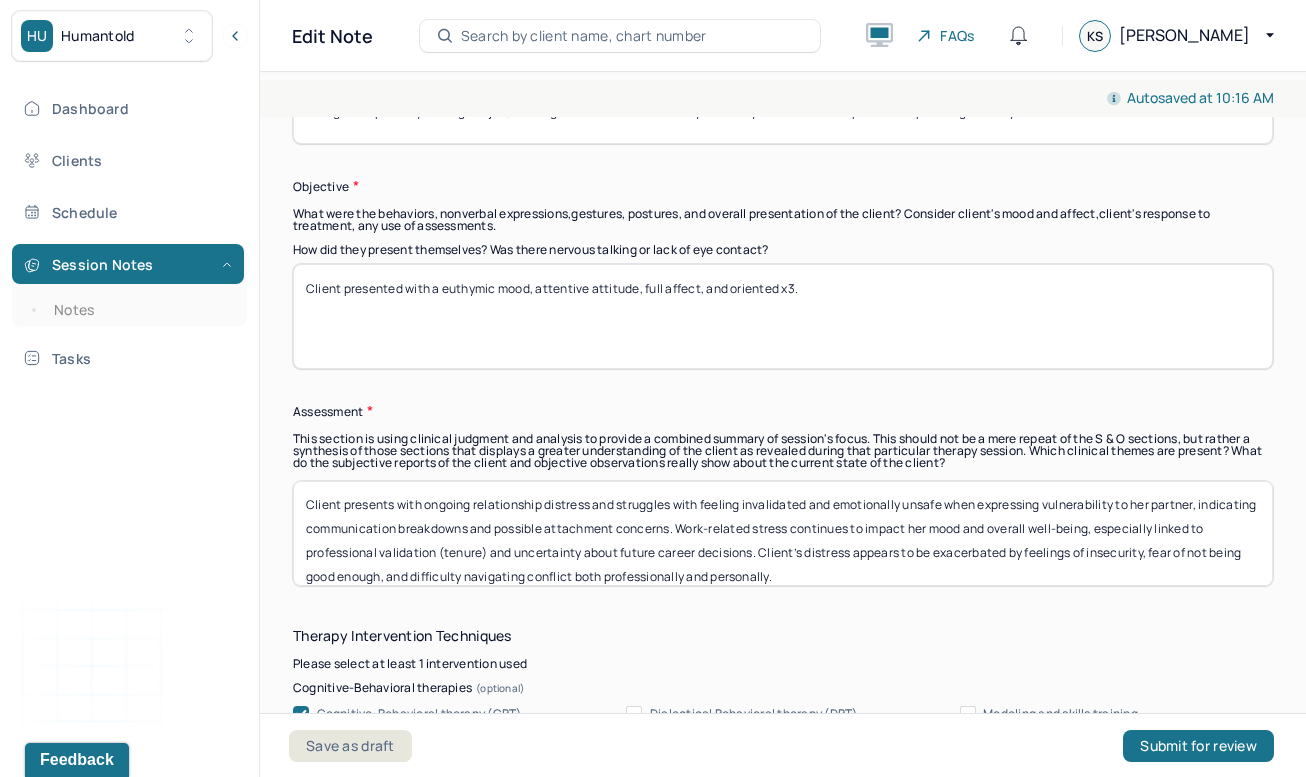drag, startPoint x: 453, startPoint y: 544, endPoint x: 502, endPoint y: 549, distance: 49.25444 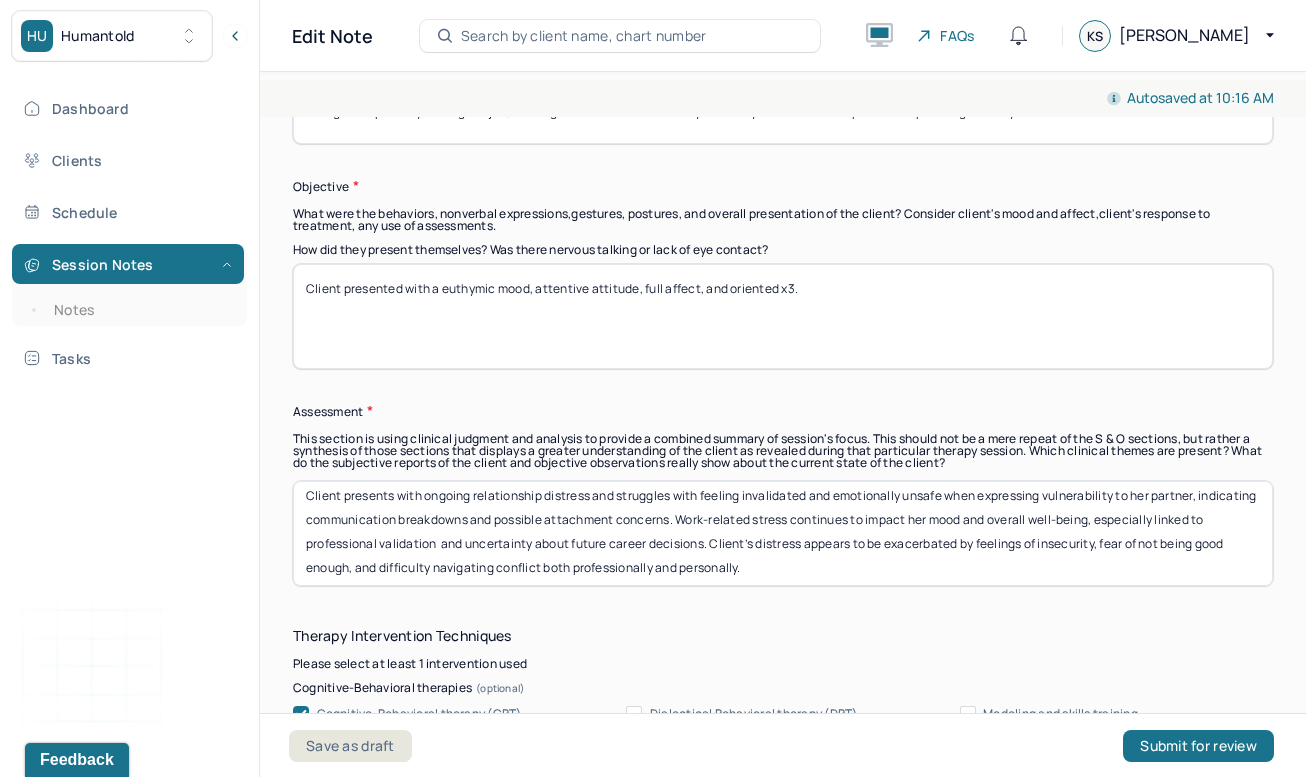 scroll, scrollTop: 16, scrollLeft: 0, axis: vertical 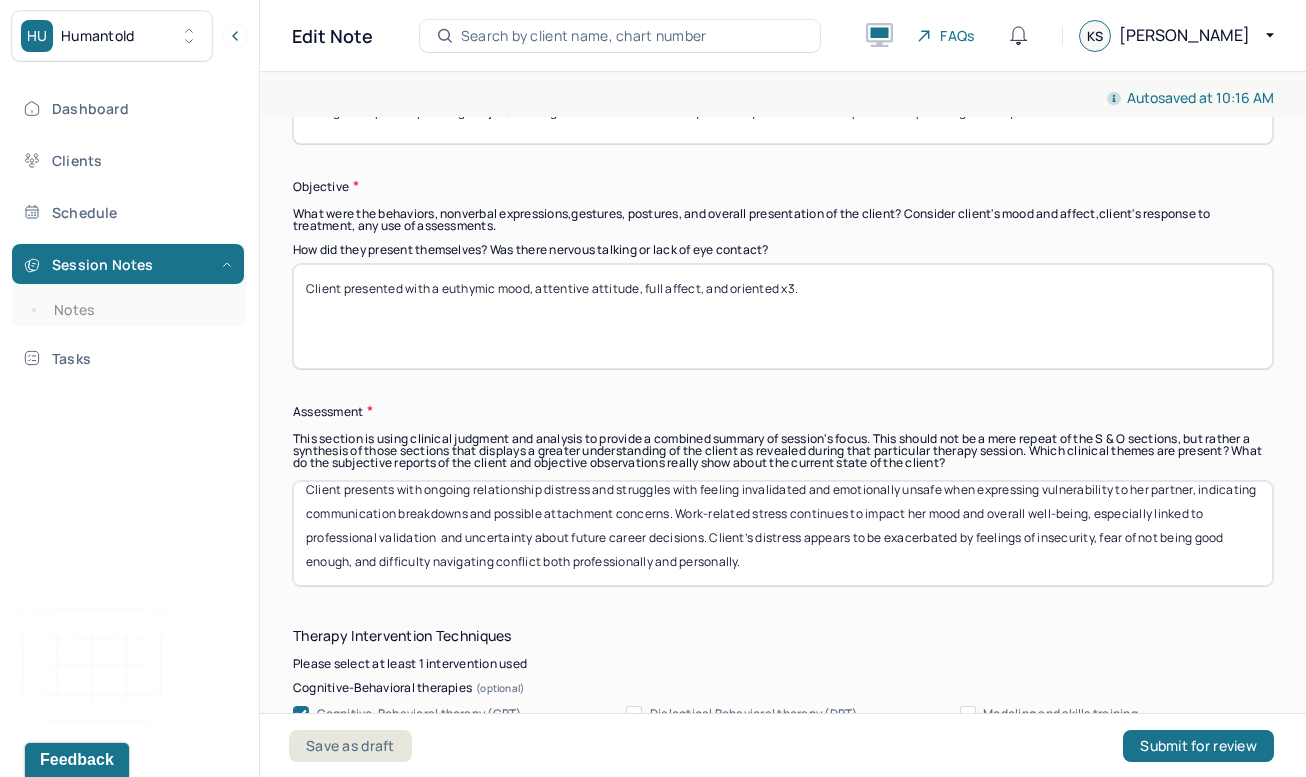 drag, startPoint x: 726, startPoint y: 545, endPoint x: 783, endPoint y: 584, distance: 69.065186 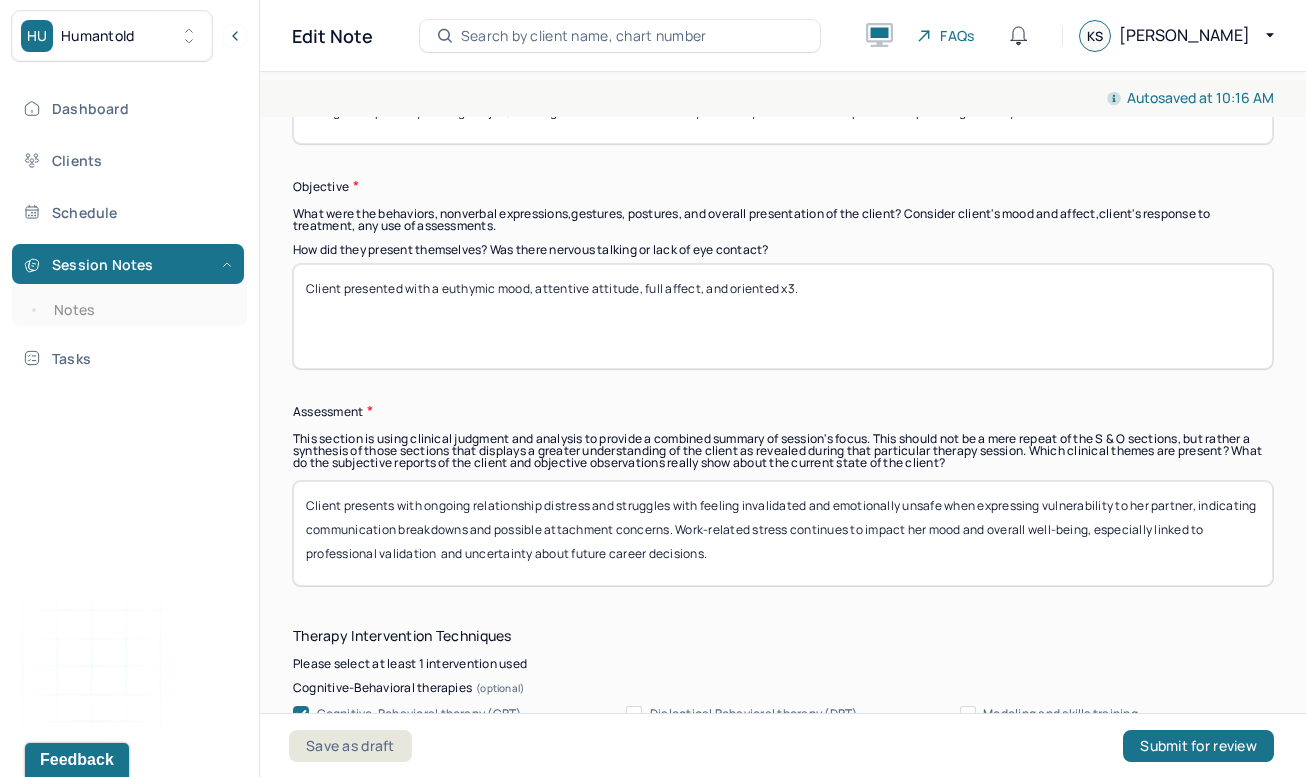 scroll, scrollTop: 0, scrollLeft: 0, axis: both 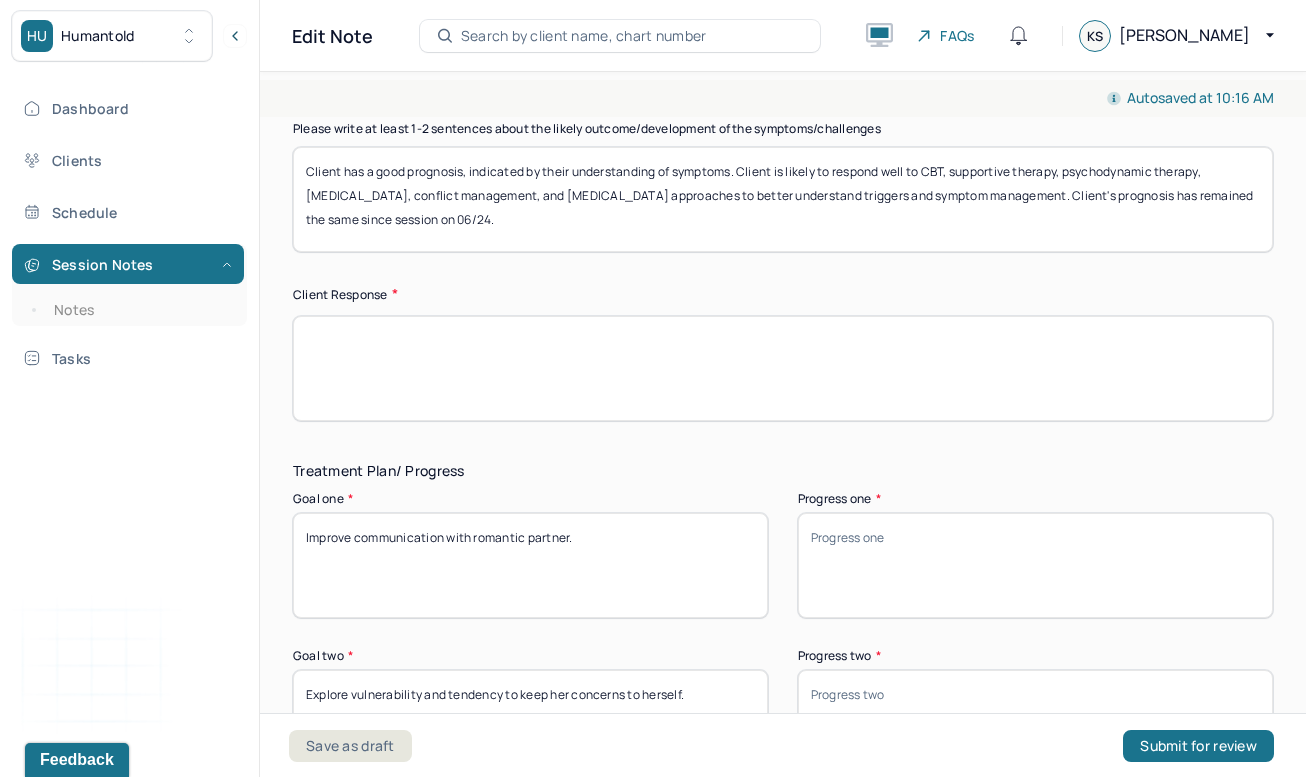 type on "Client presents with ongoing relationship distress and struggles with feeling invalidated and emotionally unsafe when expressing vulnerability to her partner, indicating communication breakdowns and possible attachment concerns. Work-related stress continues to impact her mood and overall well-being, especially linked to professional validation  and uncertainty about future career decisions." 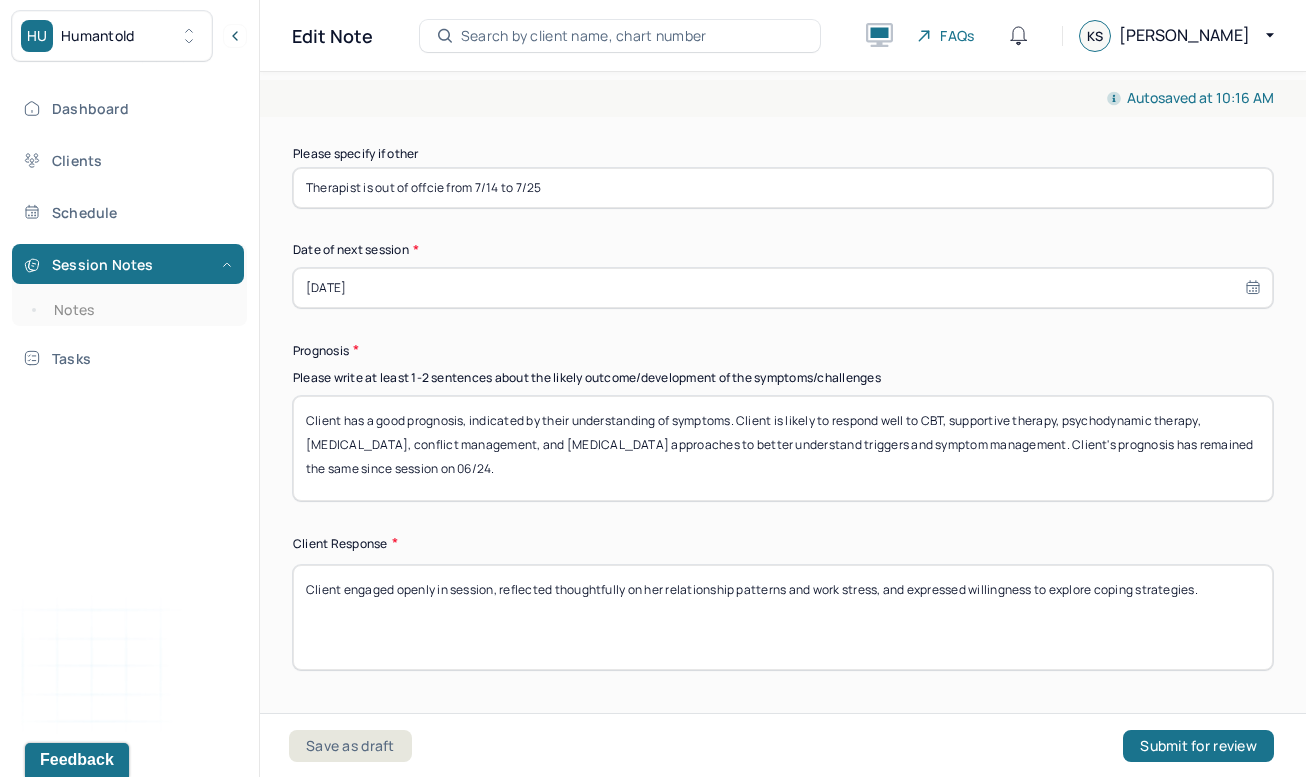 scroll, scrollTop: 2852, scrollLeft: 0, axis: vertical 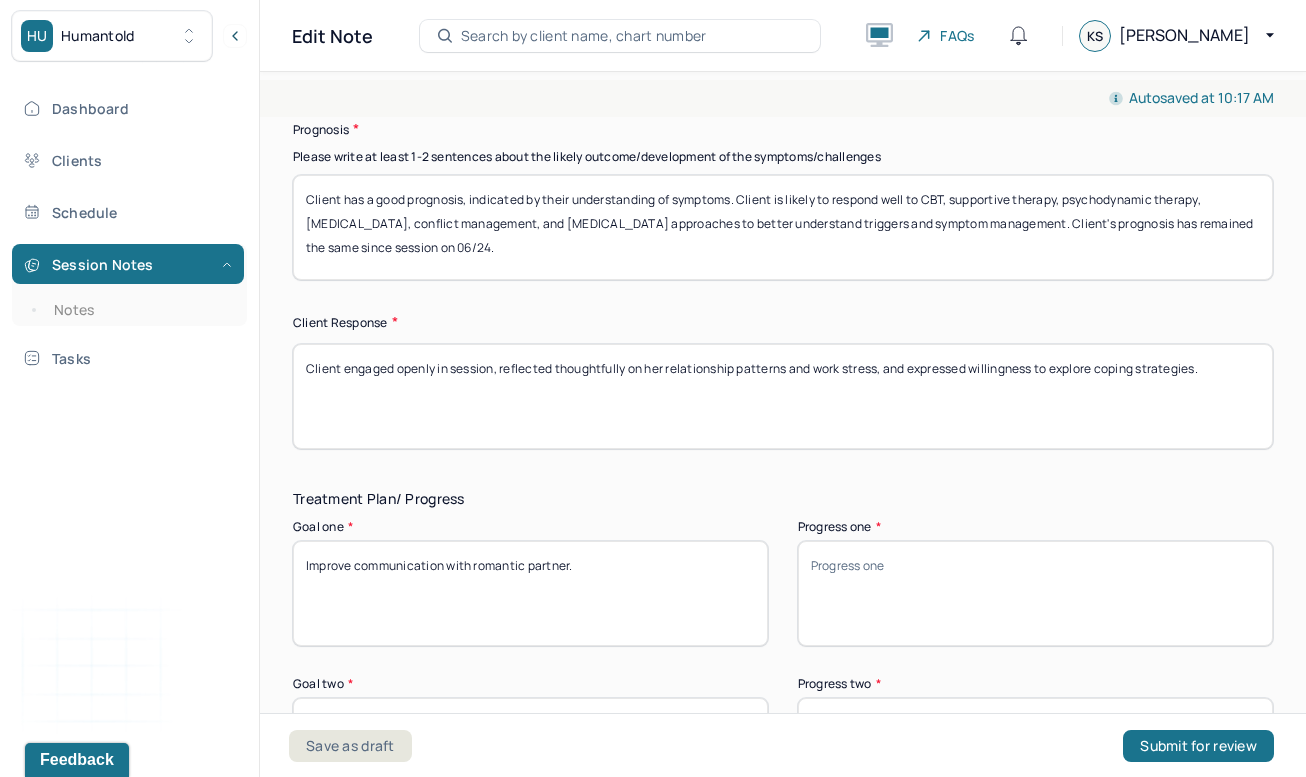 type on "Client engaged openly in session, reflected thoughtfully on her relationship patterns and work stress, and expressed willingness to explore coping strategies." 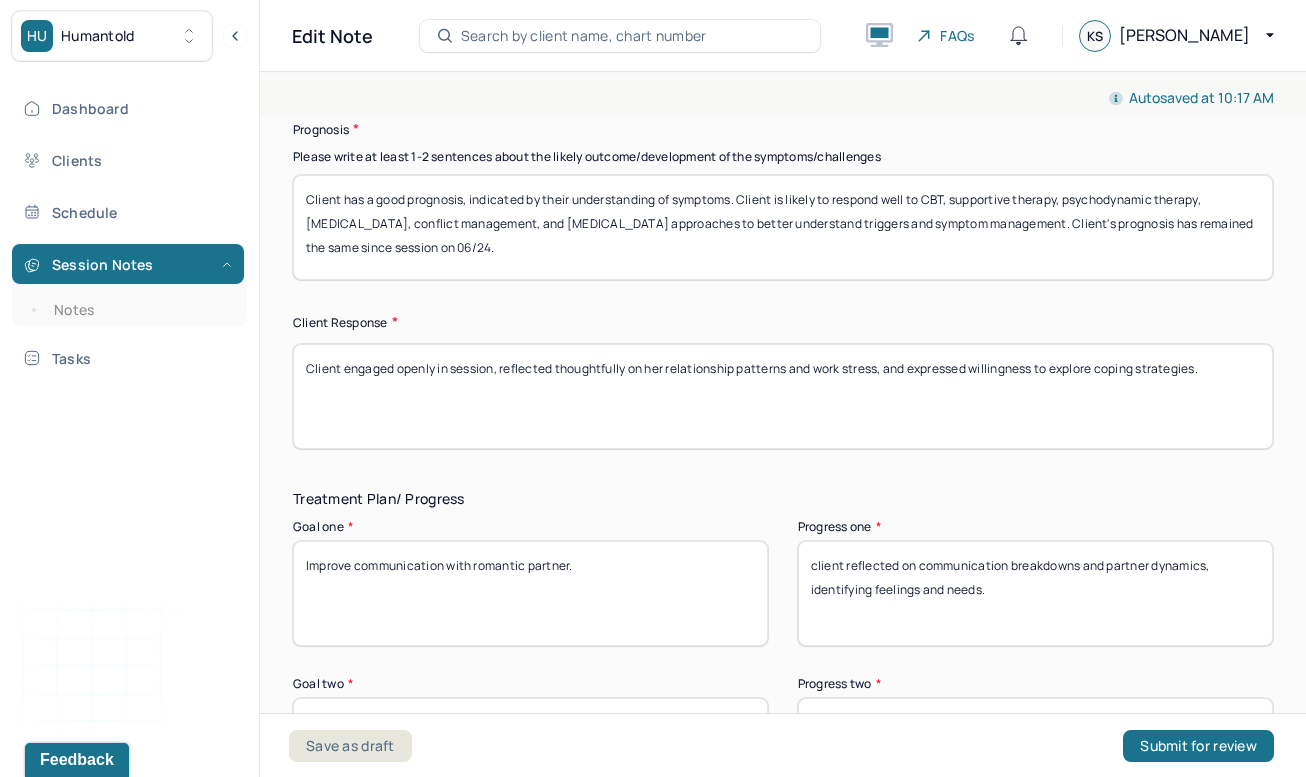 click on "client reflected on communication breakdowns and partner dynamics, identifying feelings and needs." at bounding box center [1035, 593] 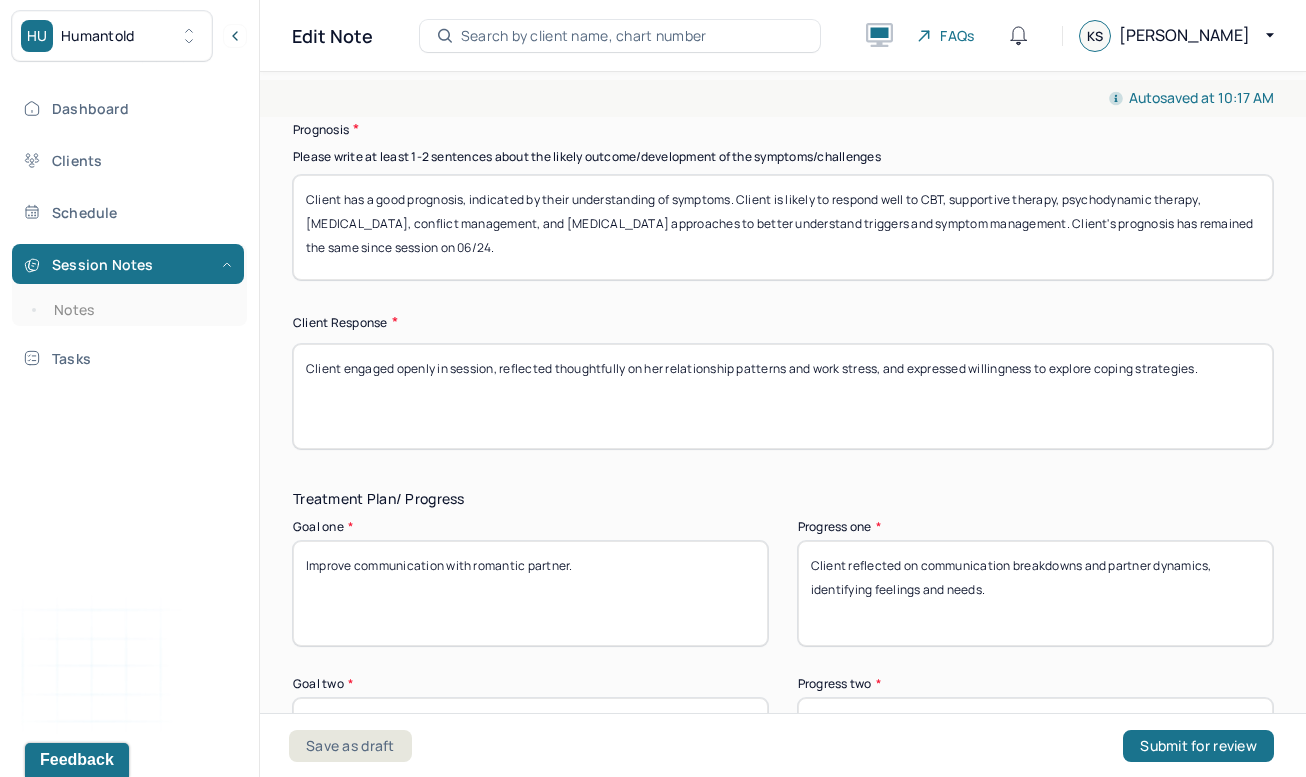 click on "client reflected on communication breakdowns and partner dynamics, identifying feelings and needs." at bounding box center [1035, 593] 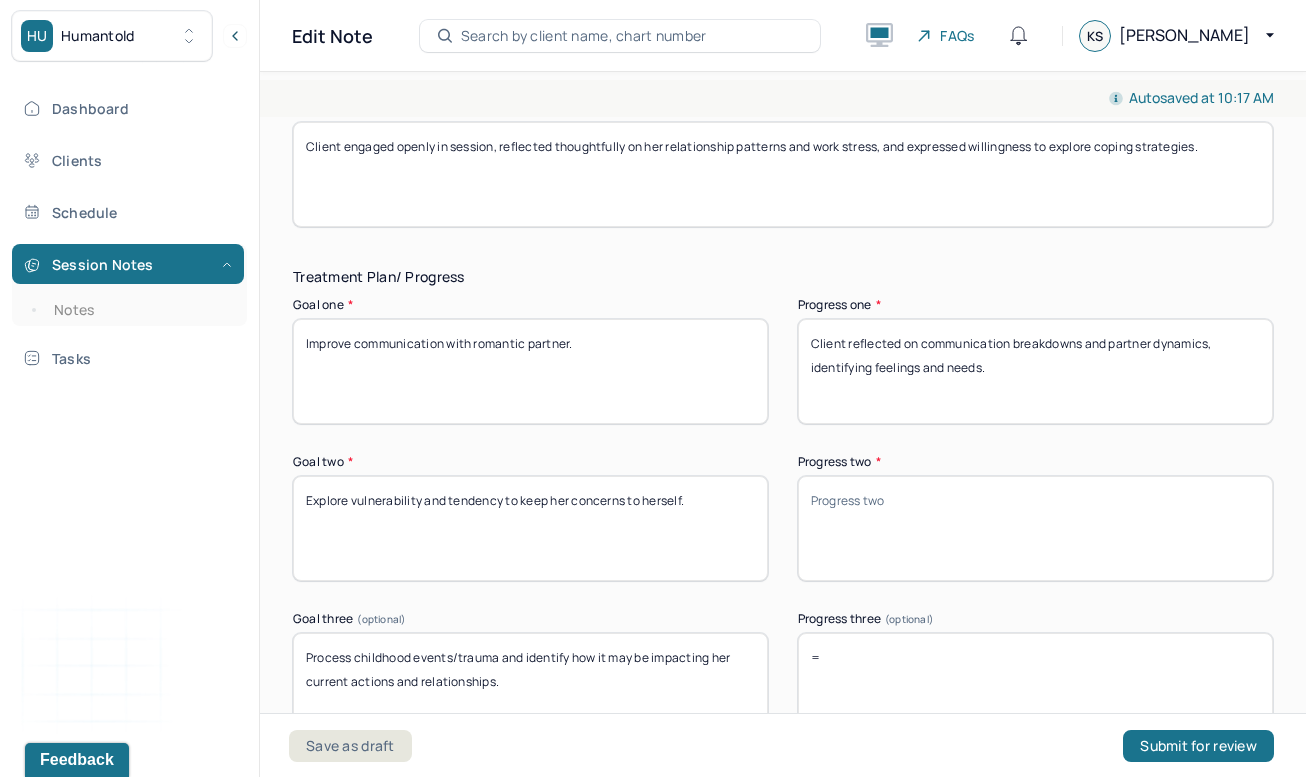 scroll, scrollTop: 3322, scrollLeft: 0, axis: vertical 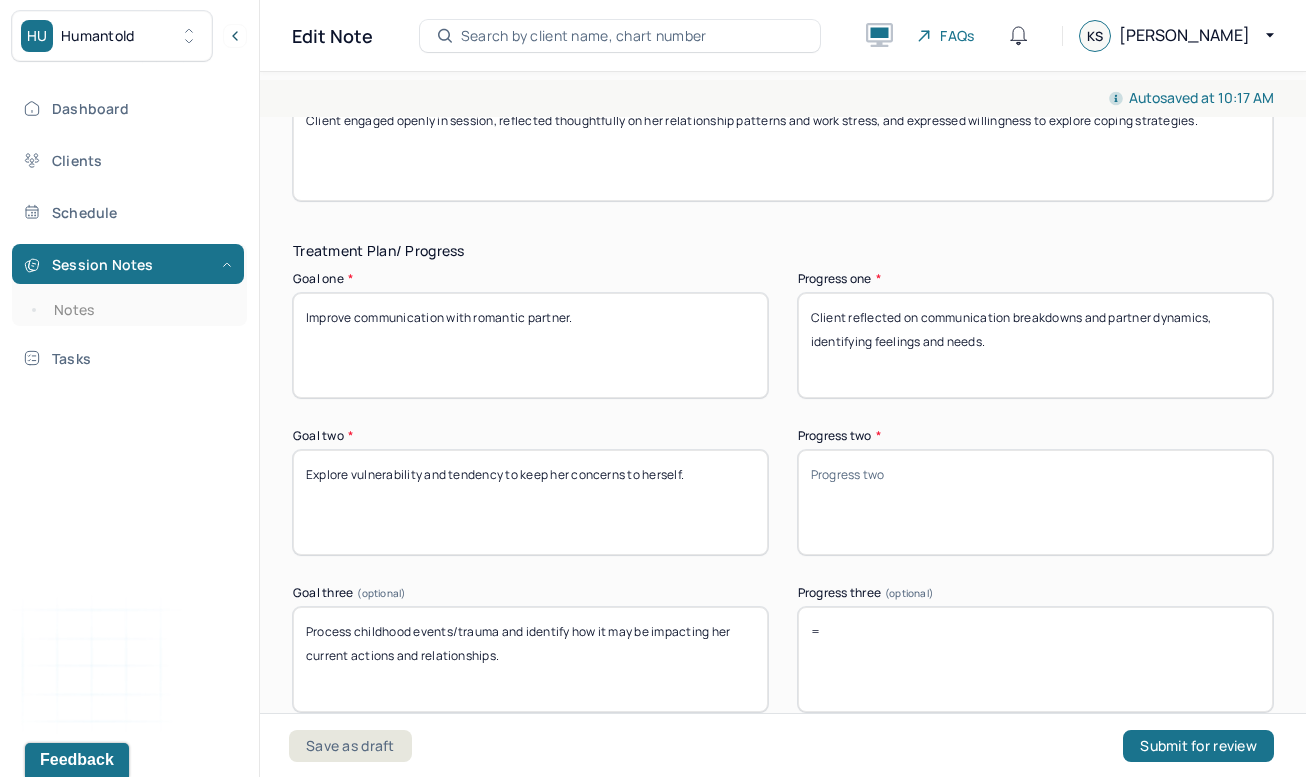 type on "Client reflected on communication breakdowns and partner dynamics, identifying feelings and needs." 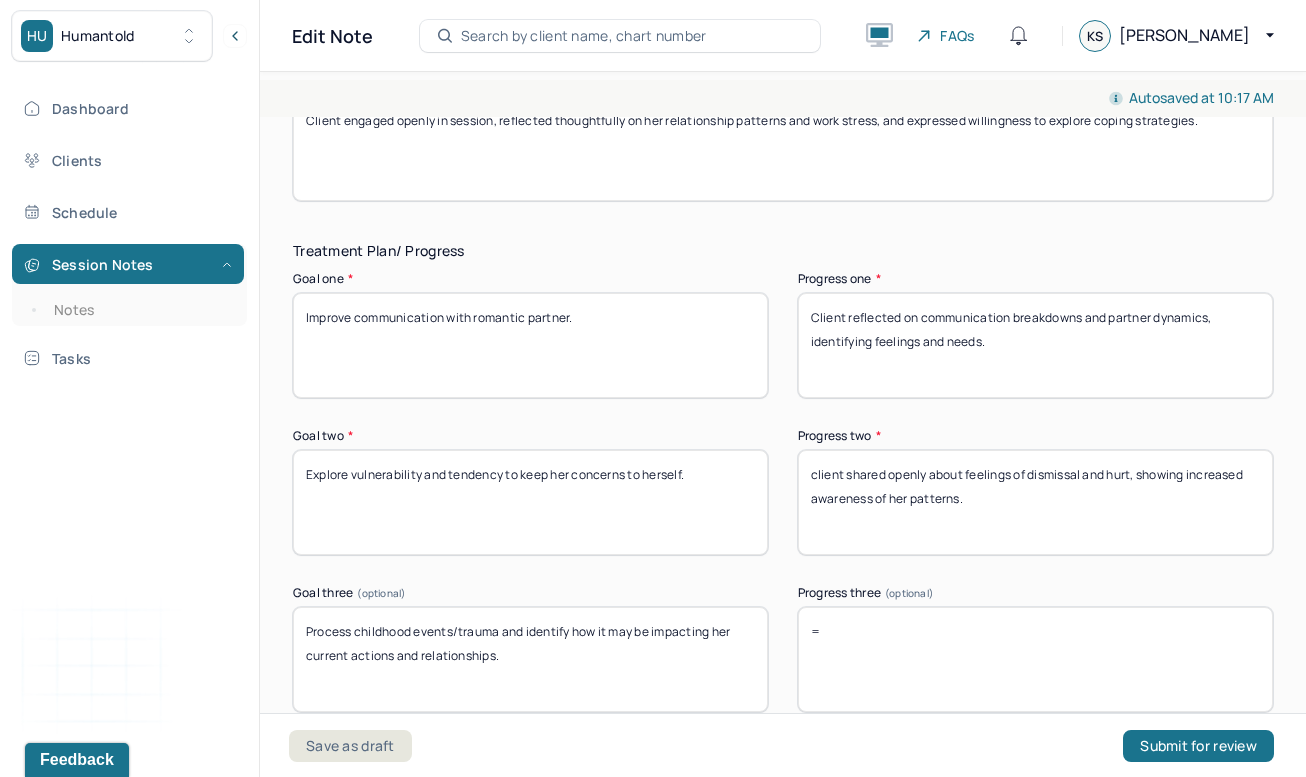click on "client shared openly about feelings of dismissal and hurt, showing increased awareness of her patterns." at bounding box center (1035, 502) 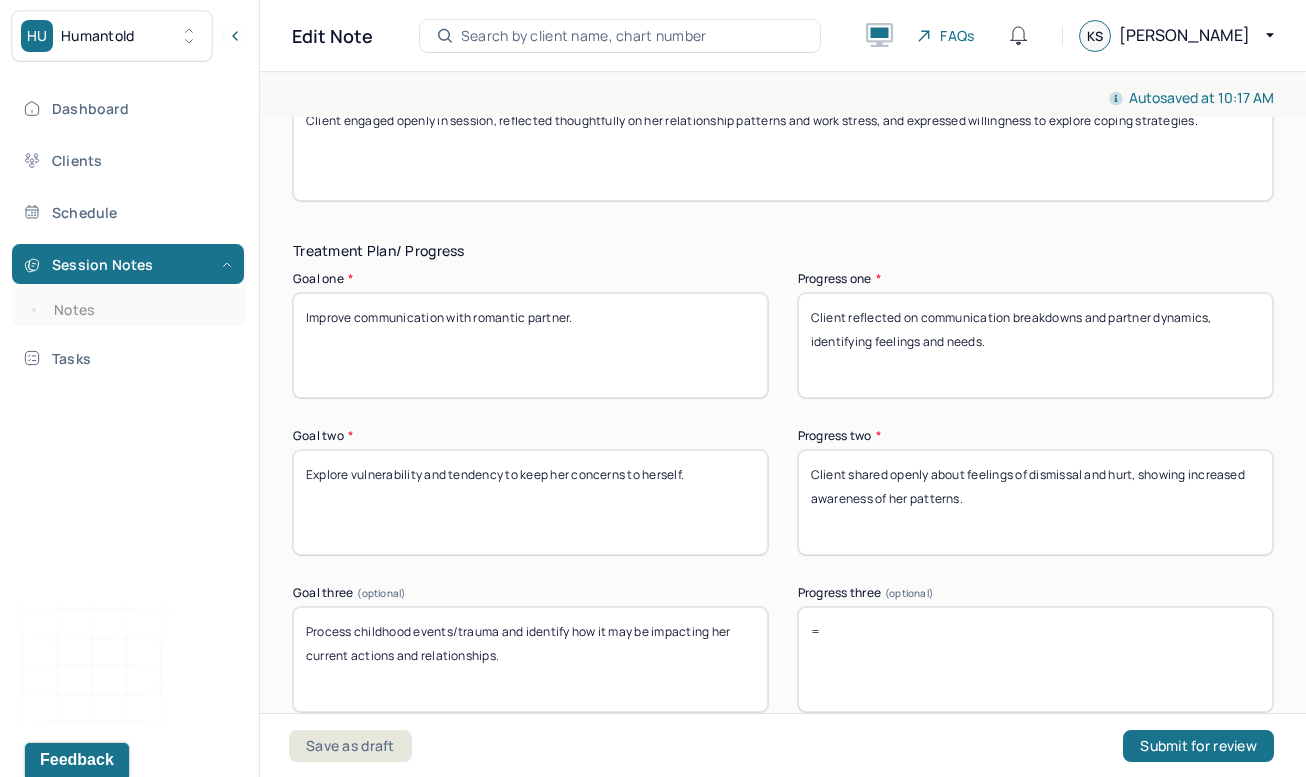 type on "Client shared openly about feelings of dismissal and hurt, showing increased awareness of her patterns." 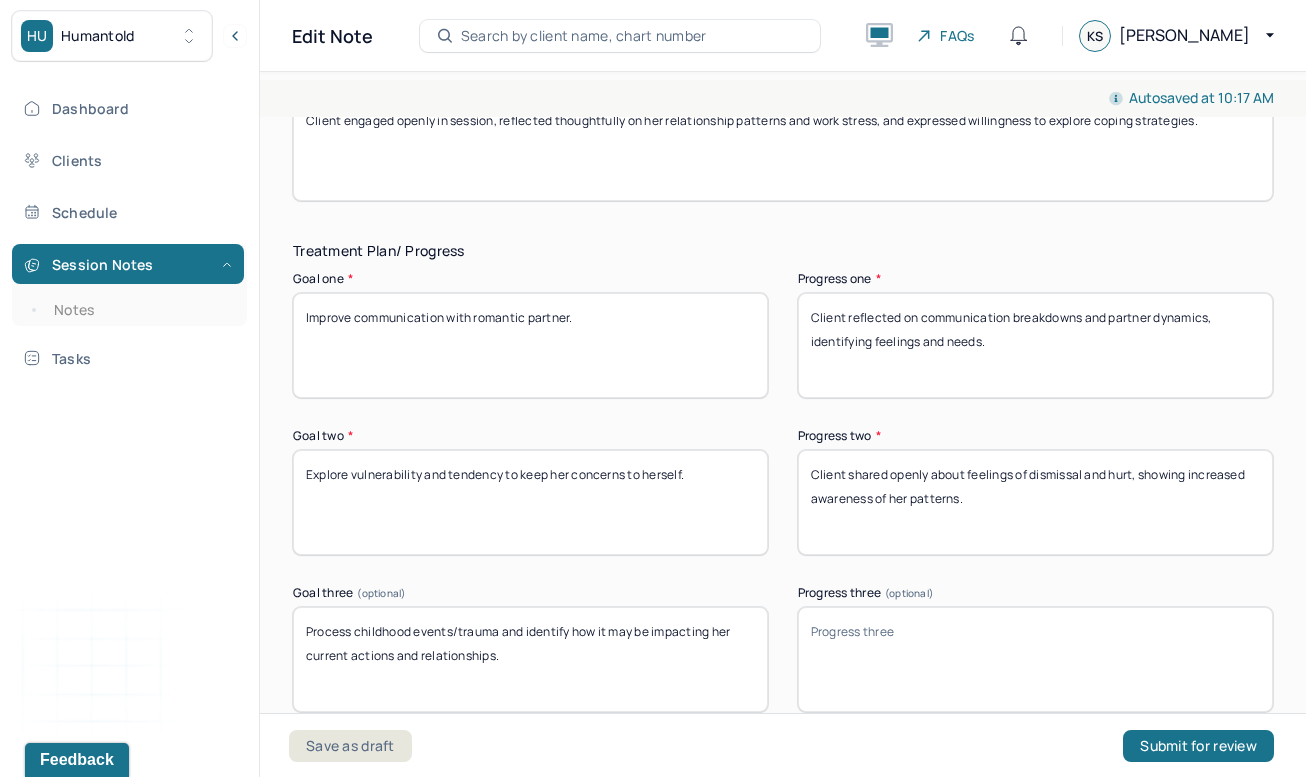 click on "Progress three (optional)" at bounding box center [1035, 659] 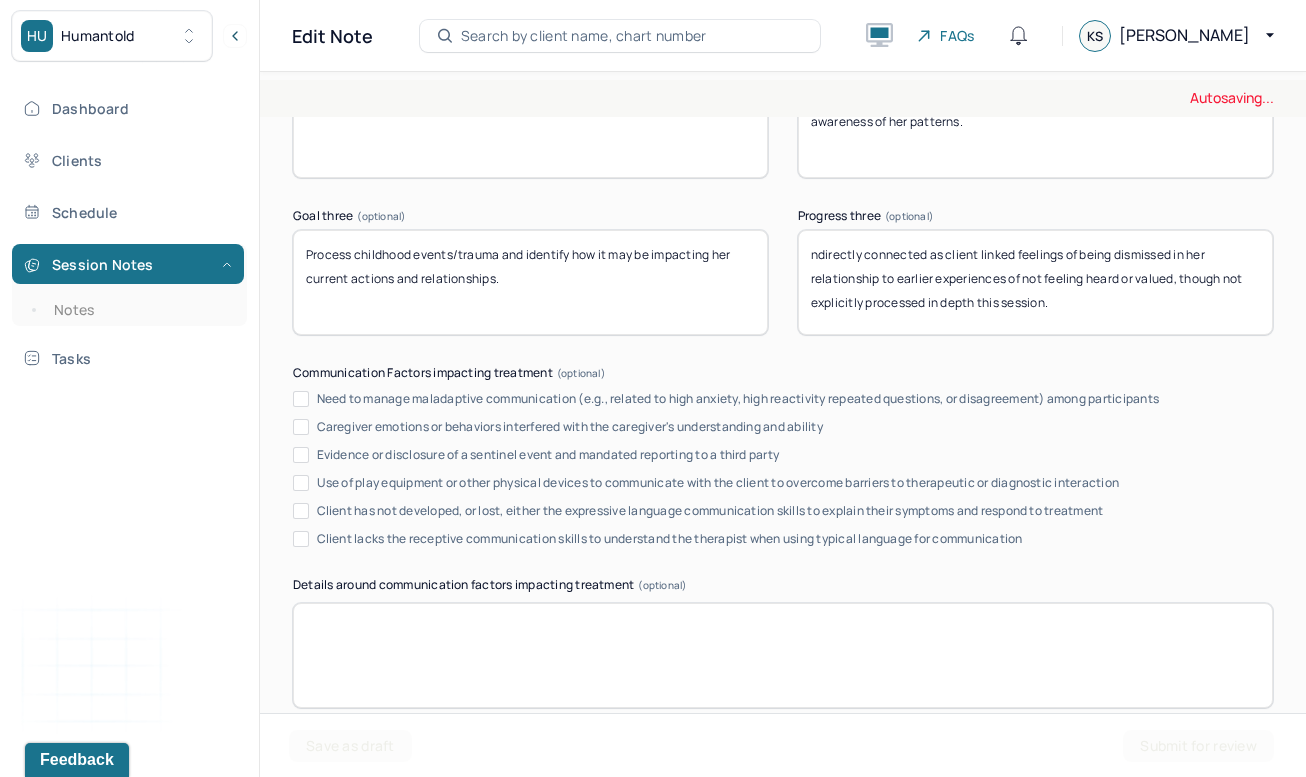 scroll, scrollTop: 3675, scrollLeft: 0, axis: vertical 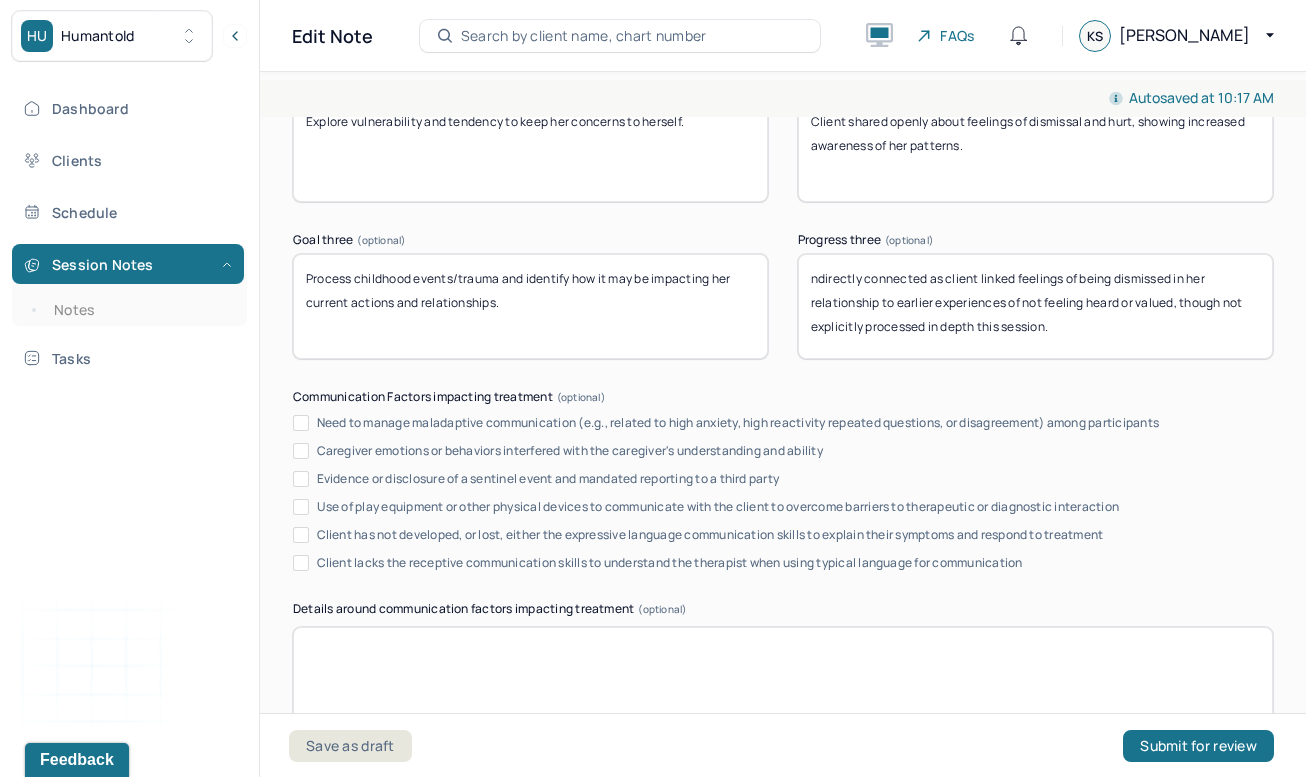 click on "ndirectly connected as client linked feelings of being dismissed in her relationship to earlier experiences of not feeling heard or valued, though not explicitly processed in depth this session." at bounding box center [1035, 306] 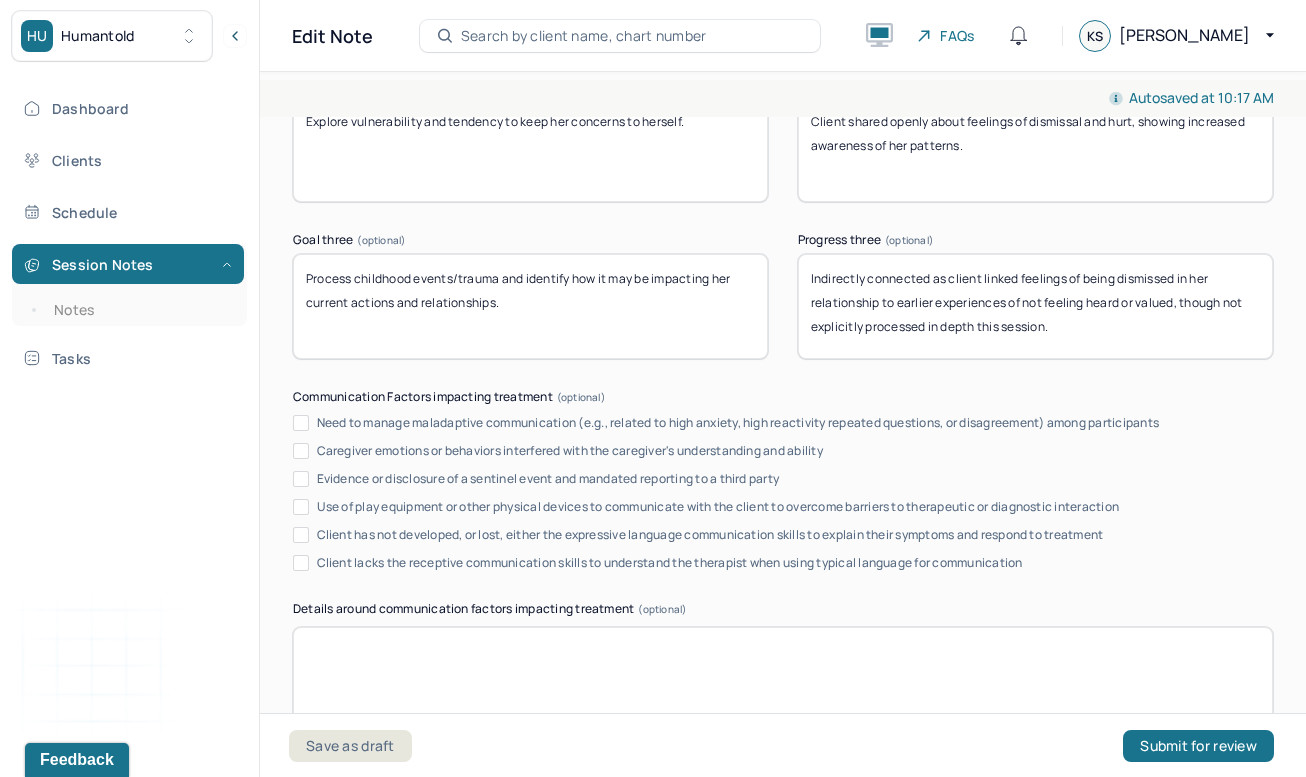type on "Indirectly connected as client linked feelings of being dismissed in her relationship to earlier experiences of not feeling heard or valued, though not explicitly processed in depth this session." 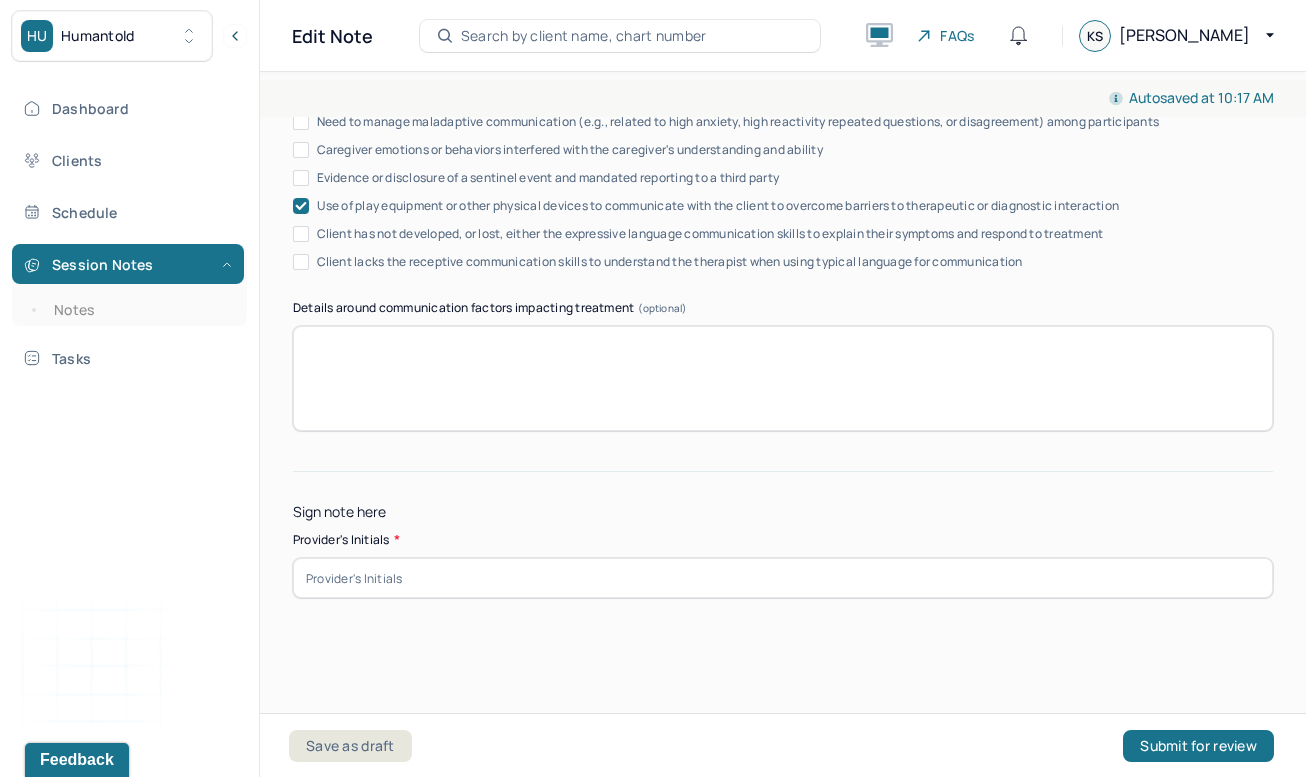 scroll, scrollTop: 3974, scrollLeft: 0, axis: vertical 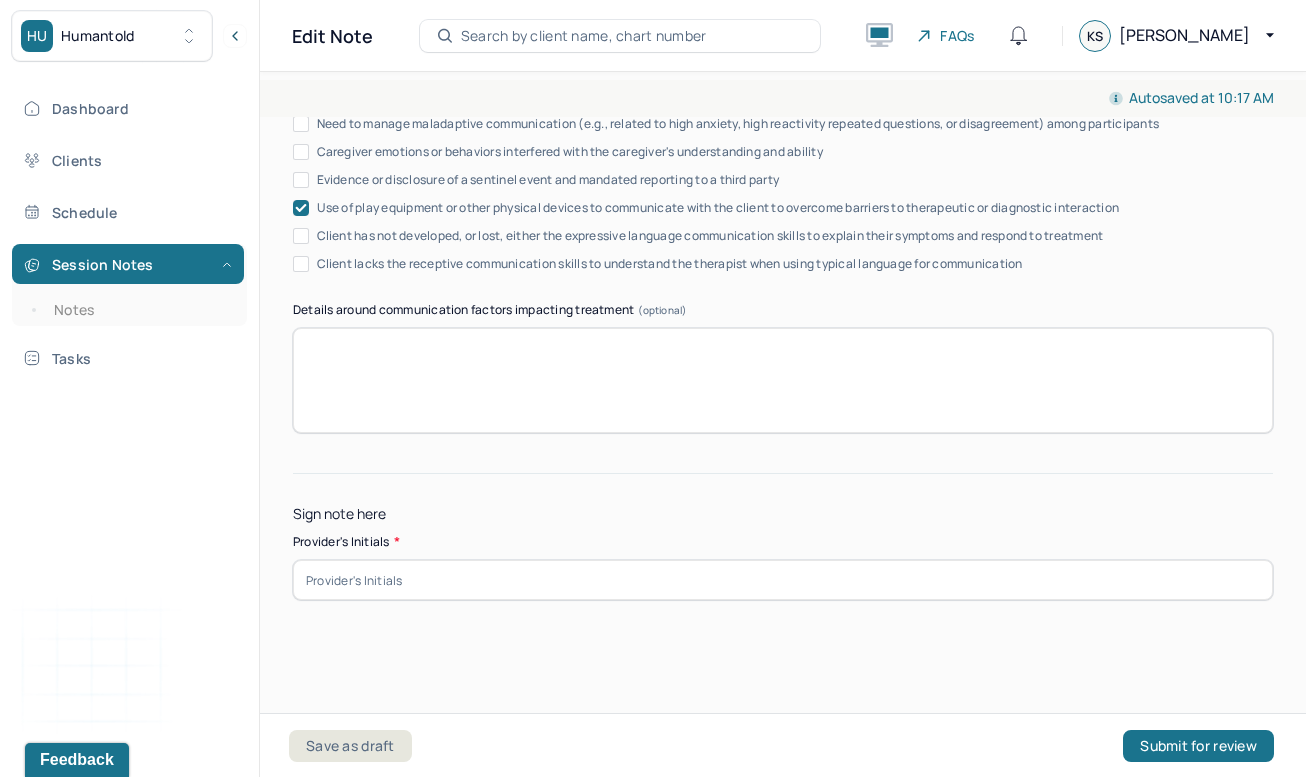 click on "Provider's Initials *" at bounding box center (783, 542) 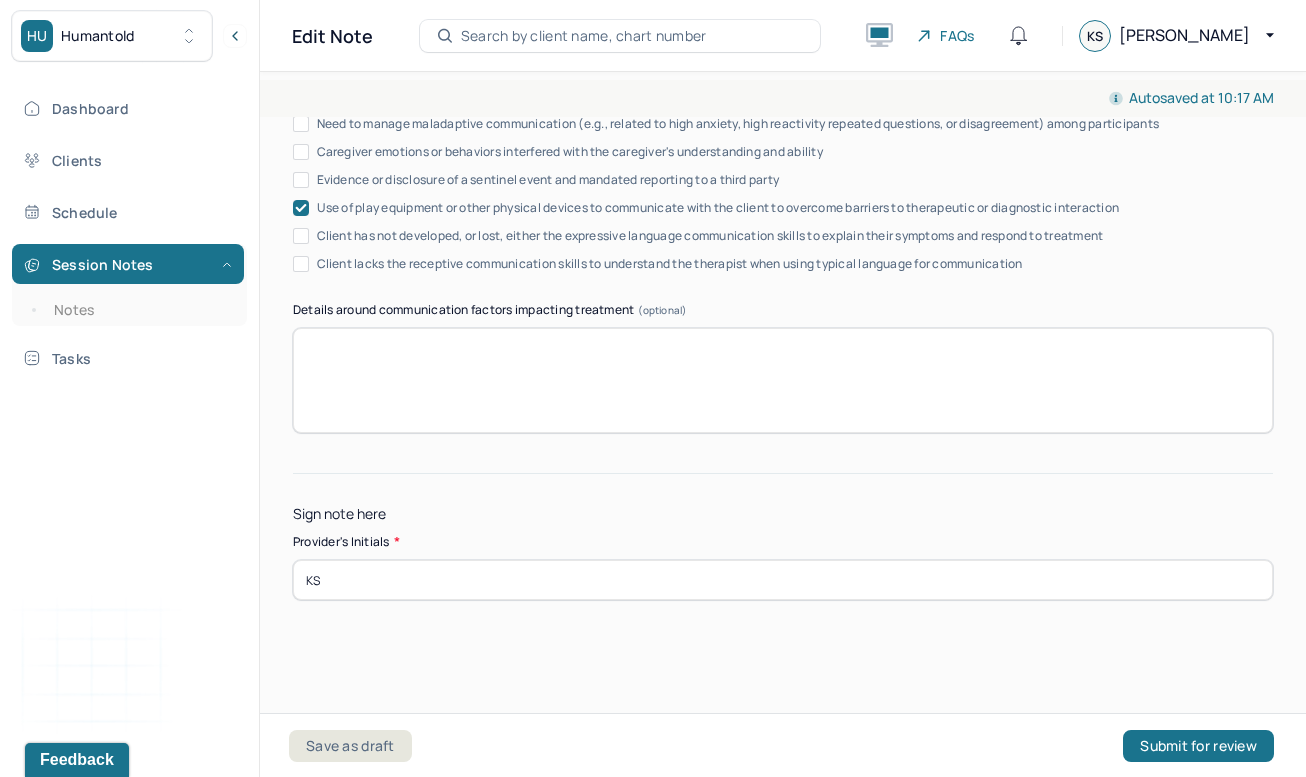 type on "KS" 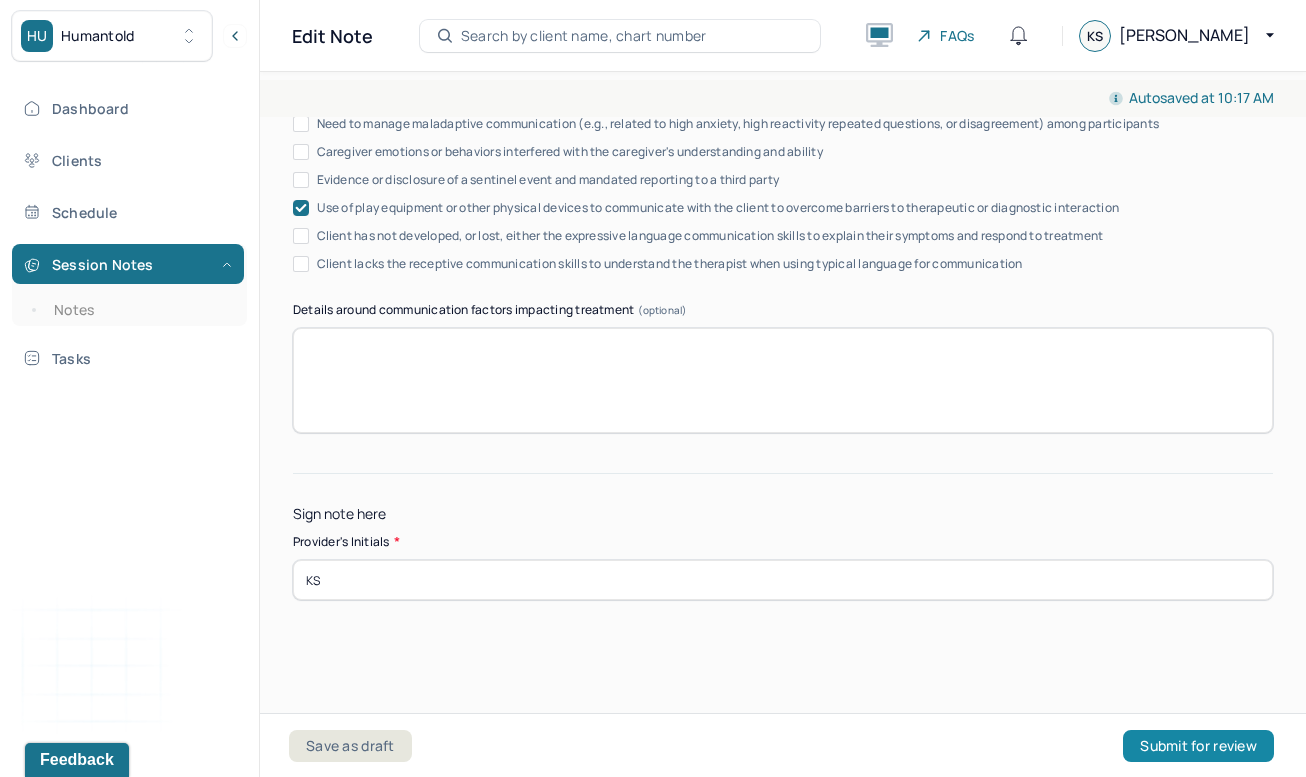 click on "Submit for review" at bounding box center (1198, 746) 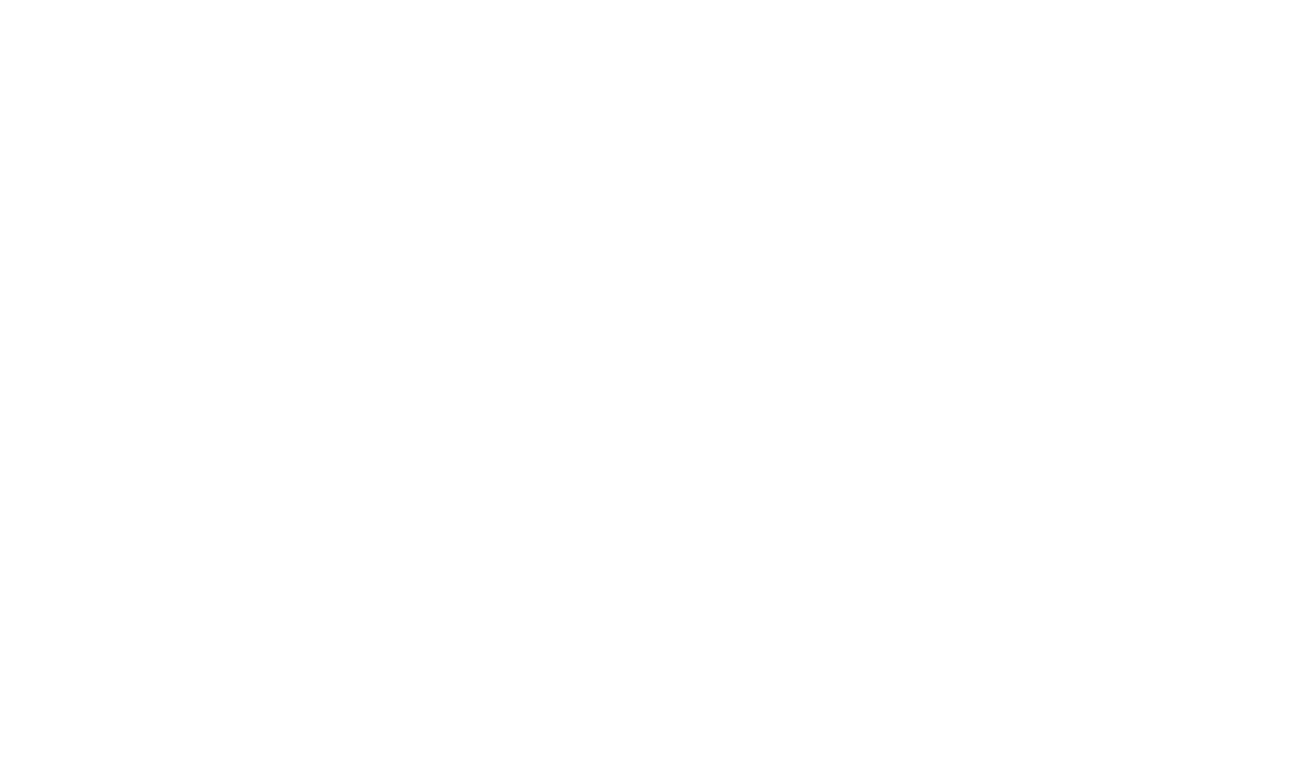 scroll, scrollTop: 0, scrollLeft: 0, axis: both 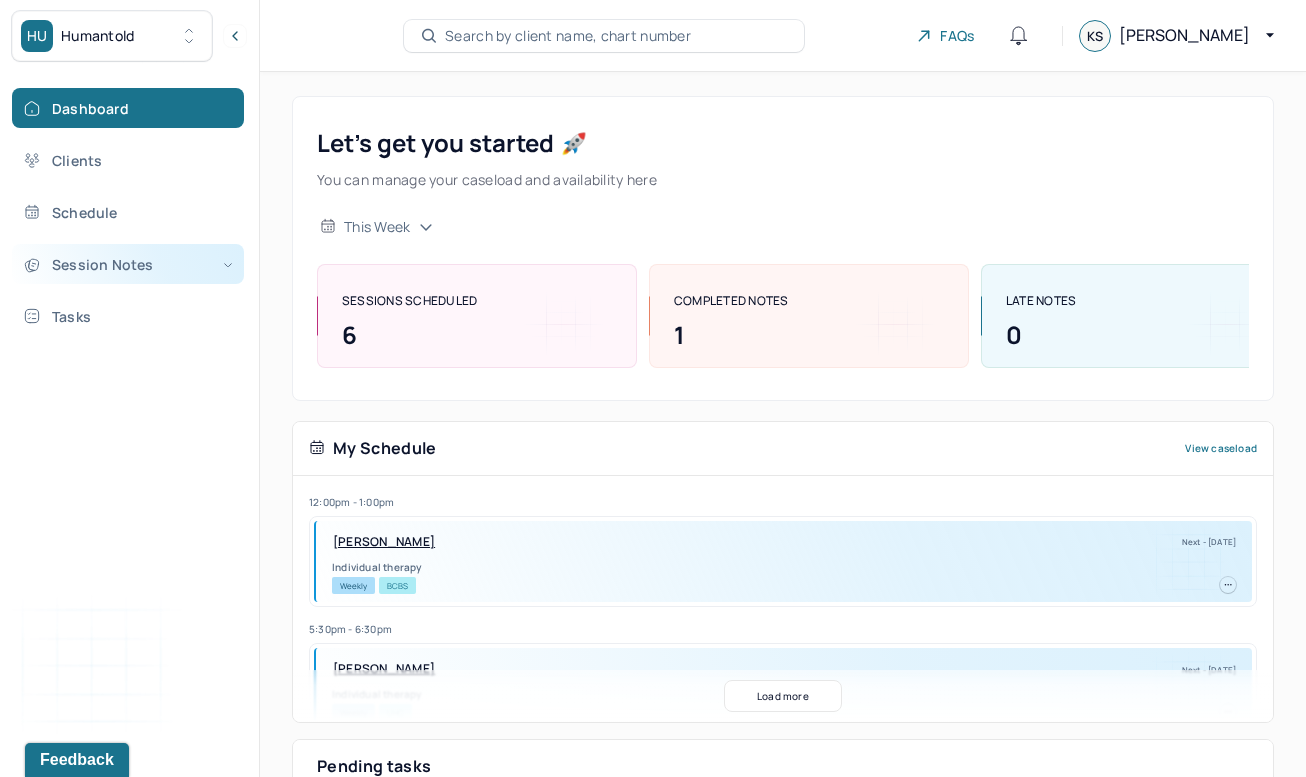 click on "Session Notes" at bounding box center [128, 264] 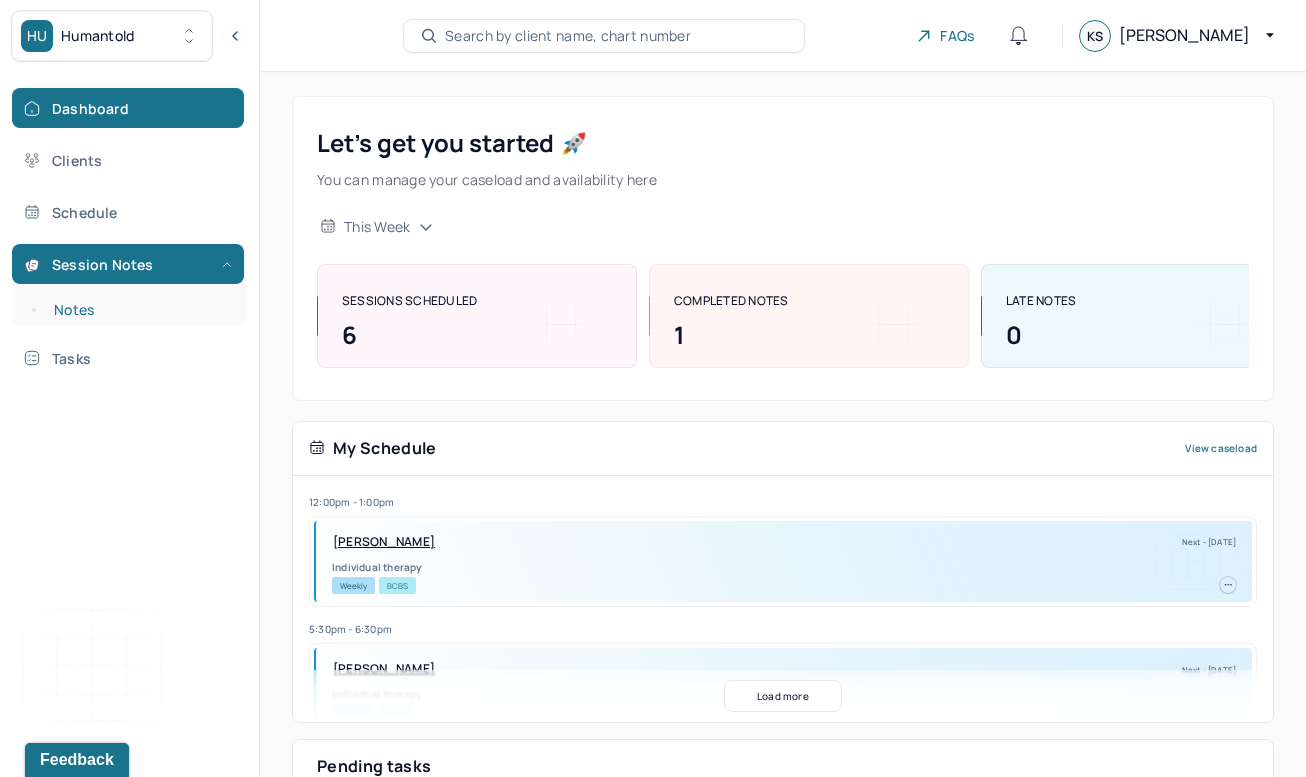 click on "Notes" at bounding box center [139, 310] 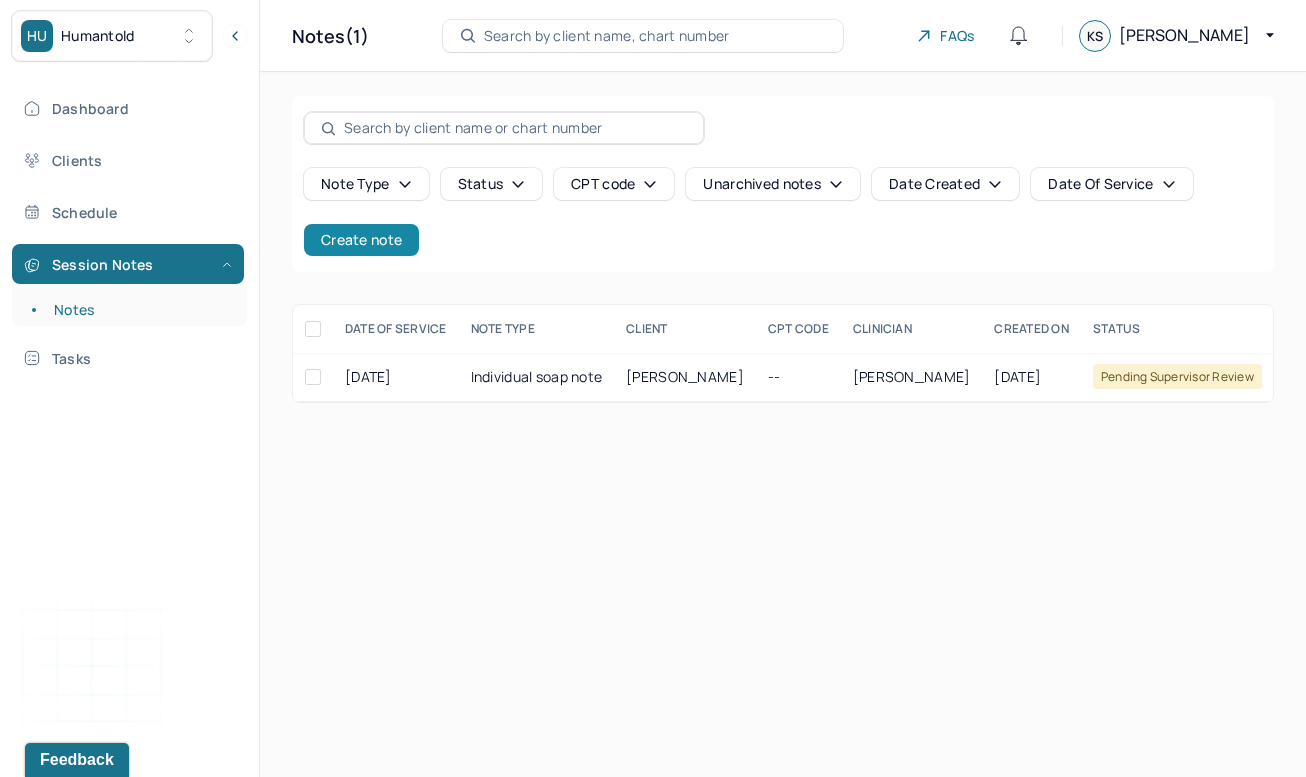 click on "Create note" at bounding box center [361, 240] 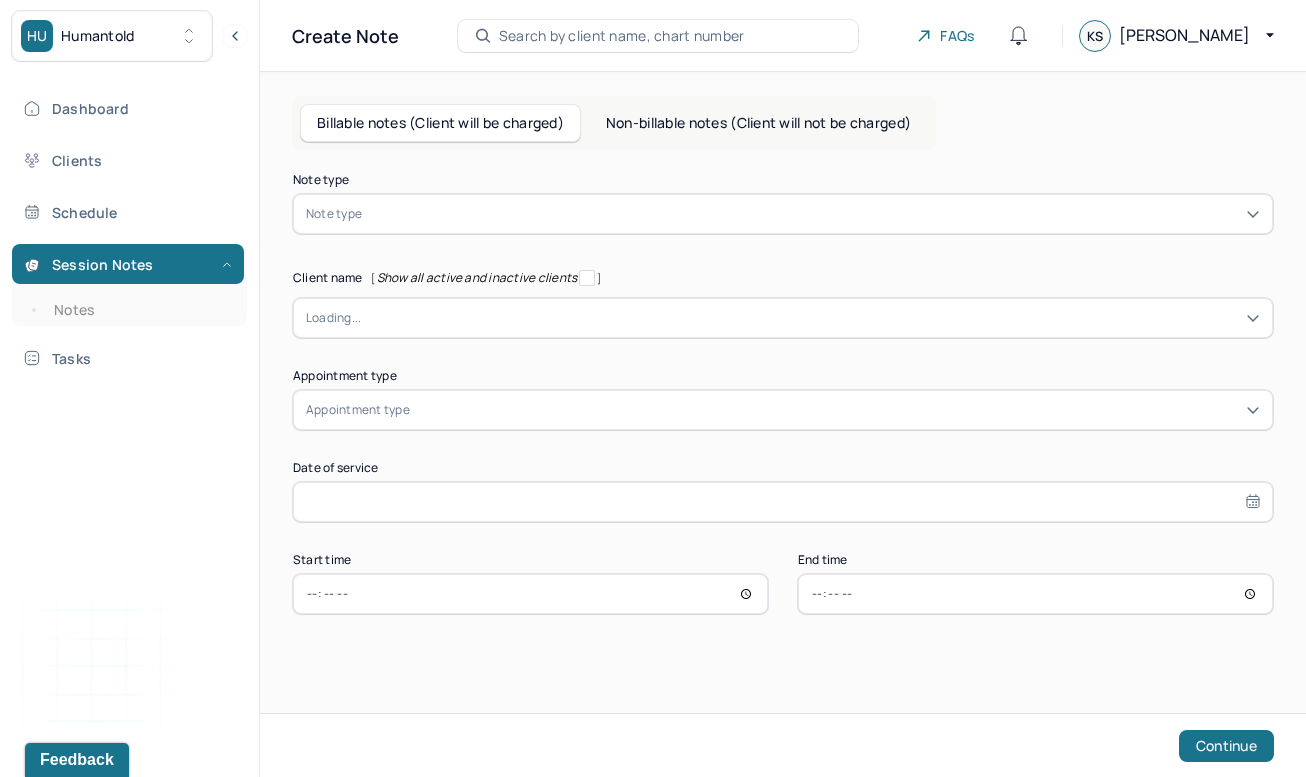 click on "Non-billable notes (Client will not be charged)" at bounding box center (758, 123) 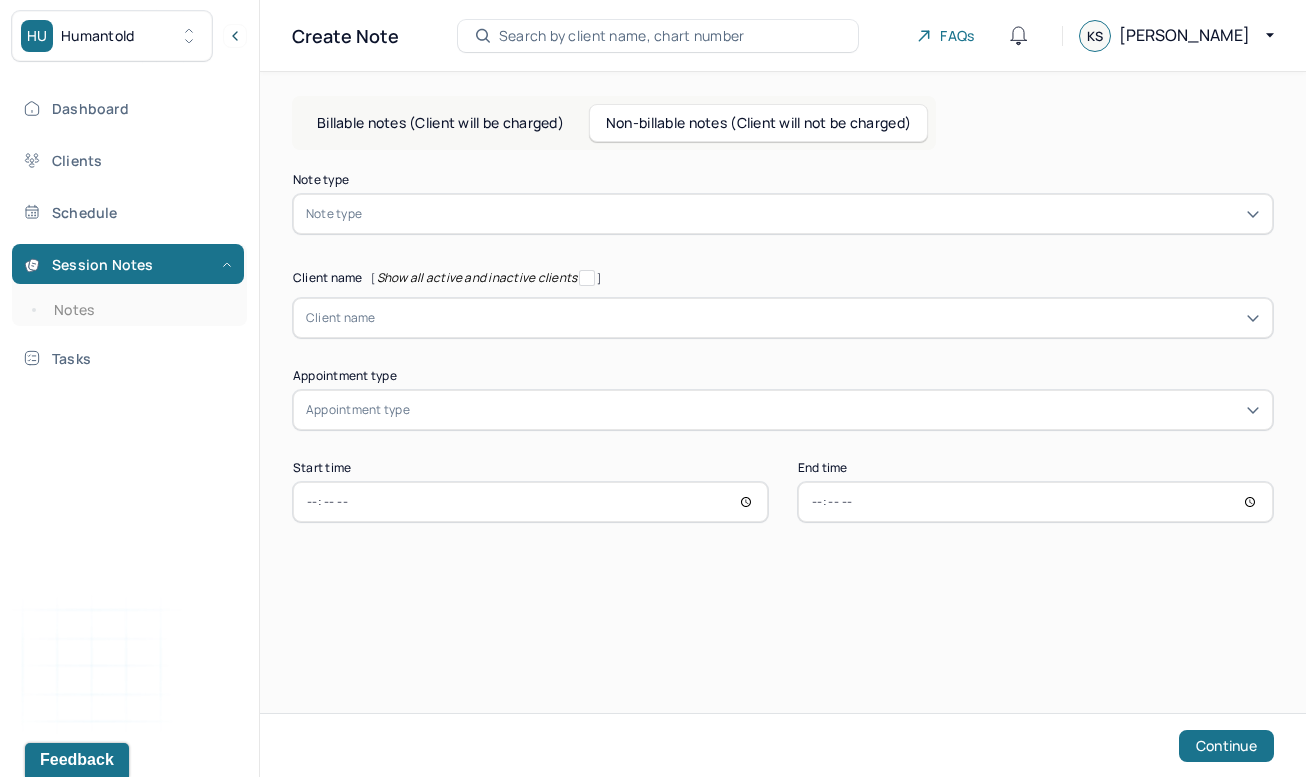 click at bounding box center [813, 214] 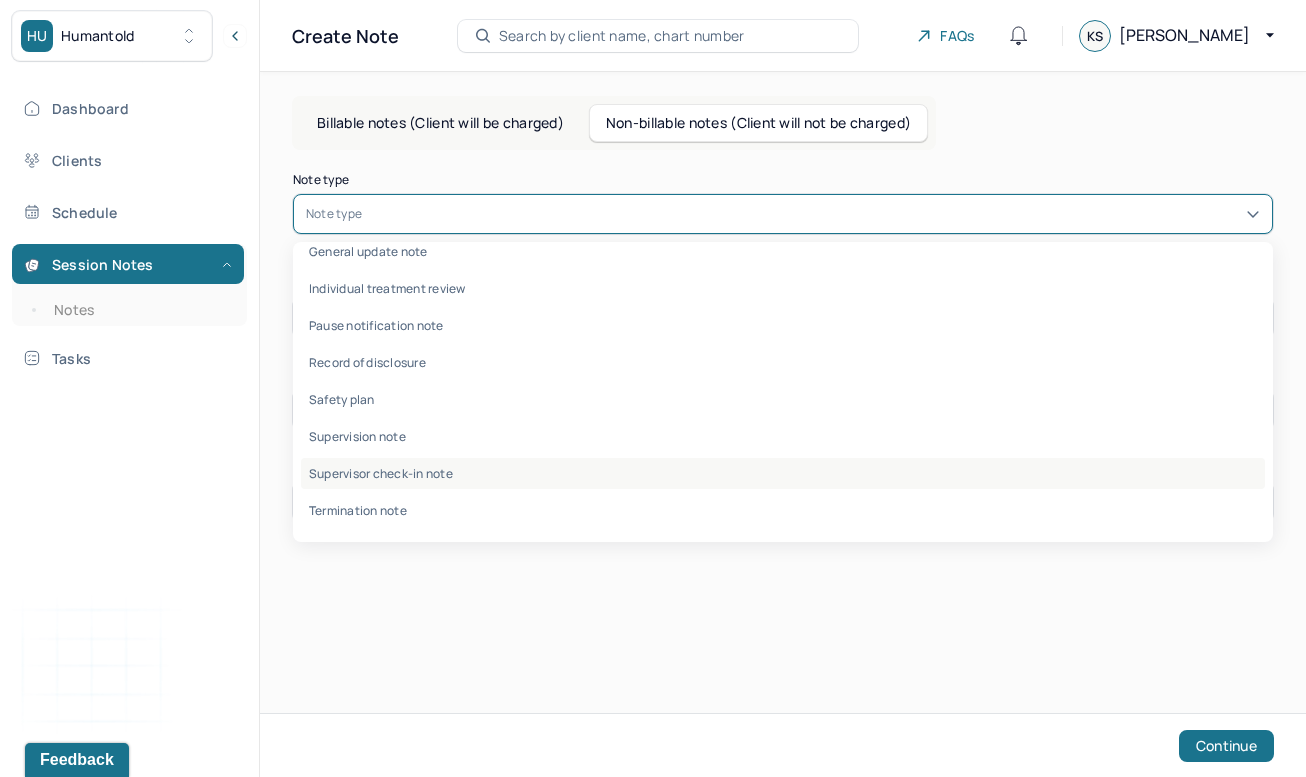 scroll, scrollTop: 59, scrollLeft: 0, axis: vertical 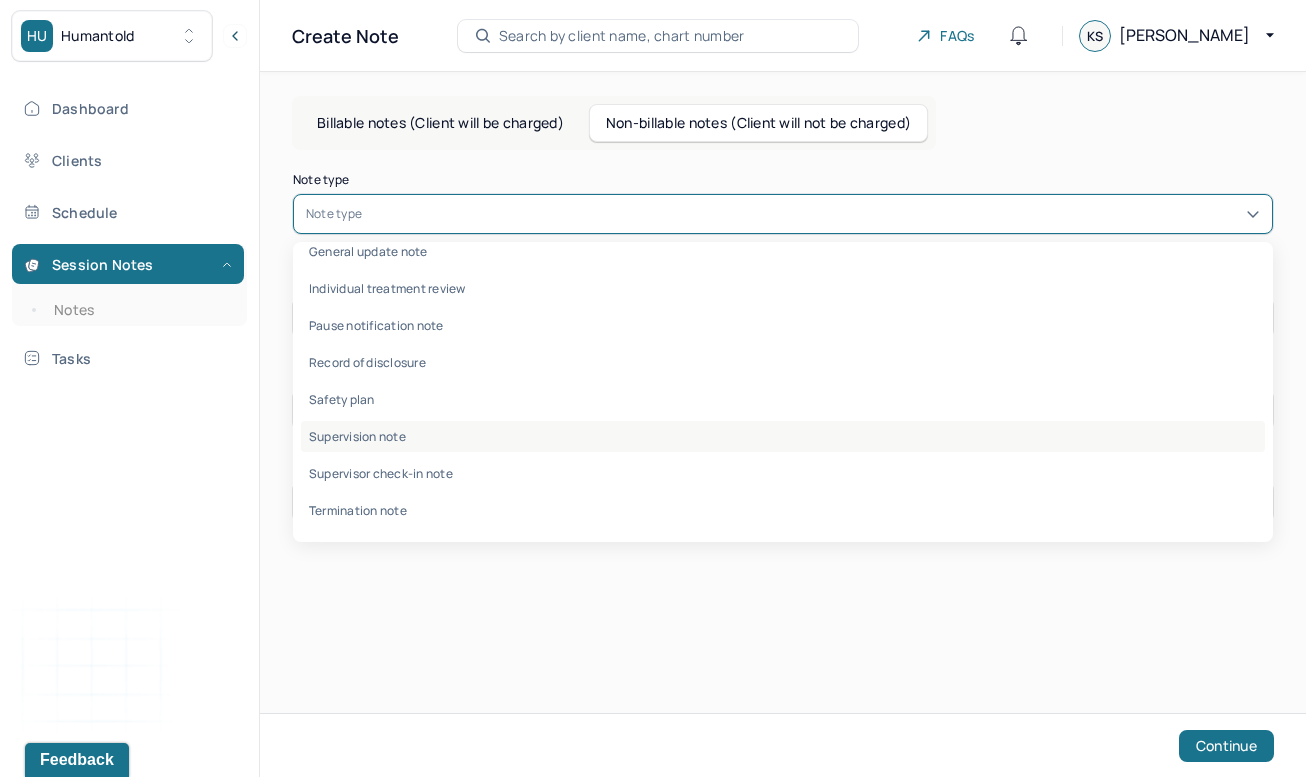 click on "Supervision note" at bounding box center (783, 436) 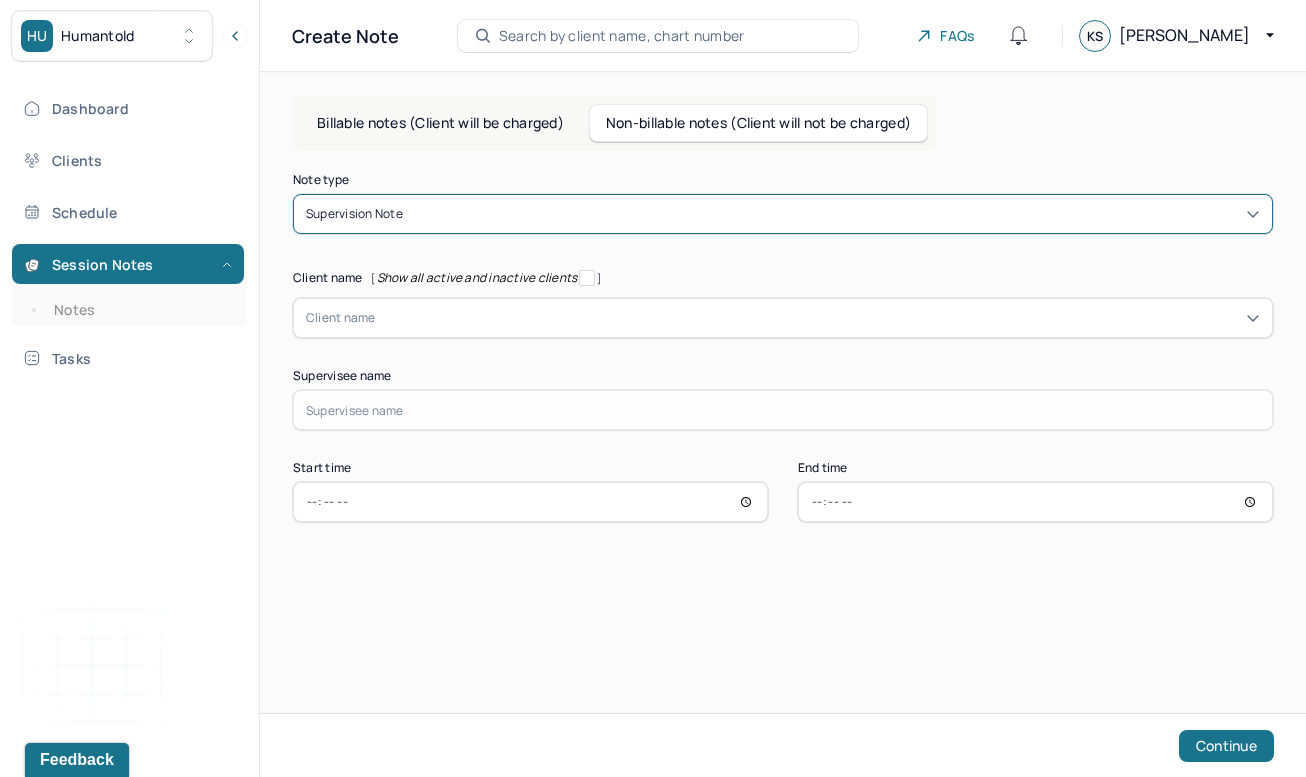 click on "Client name" at bounding box center (783, 318) 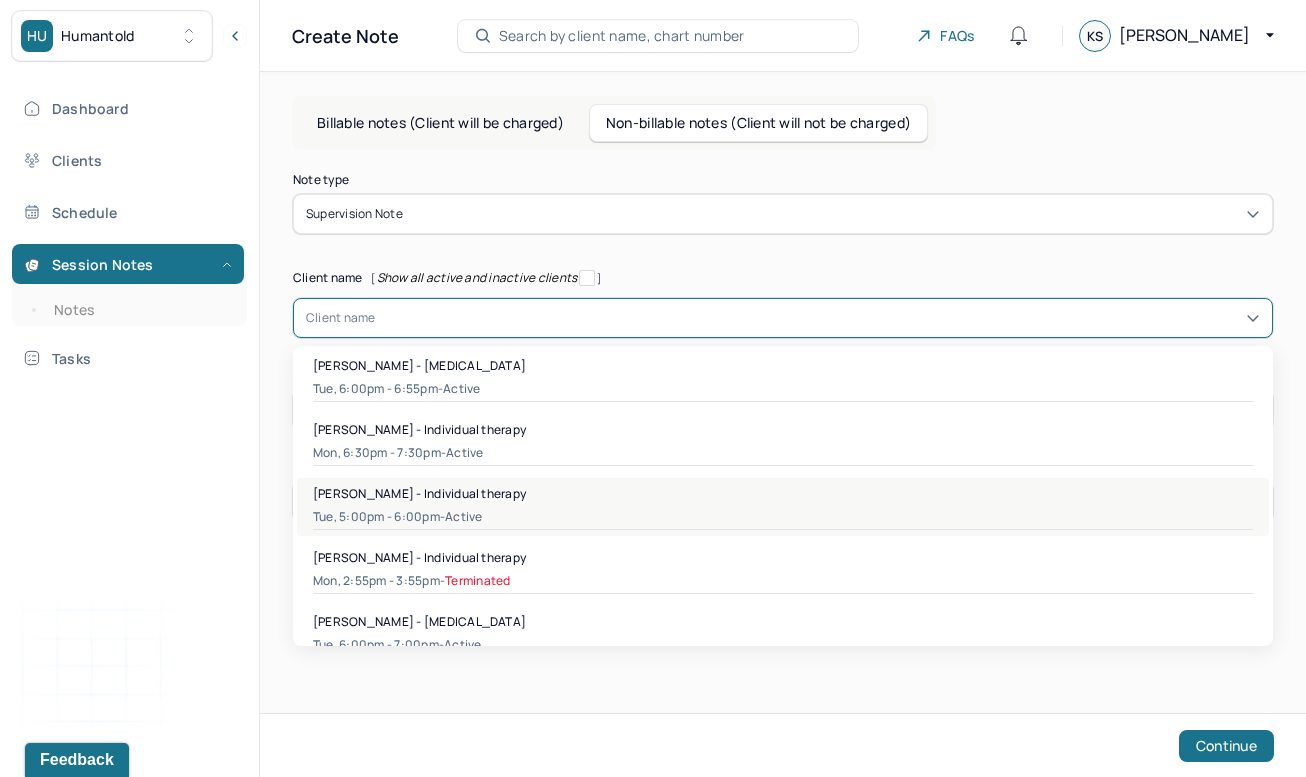 click on "Tue, 5:00pm - 6:00pm  -  active" at bounding box center [783, 517] 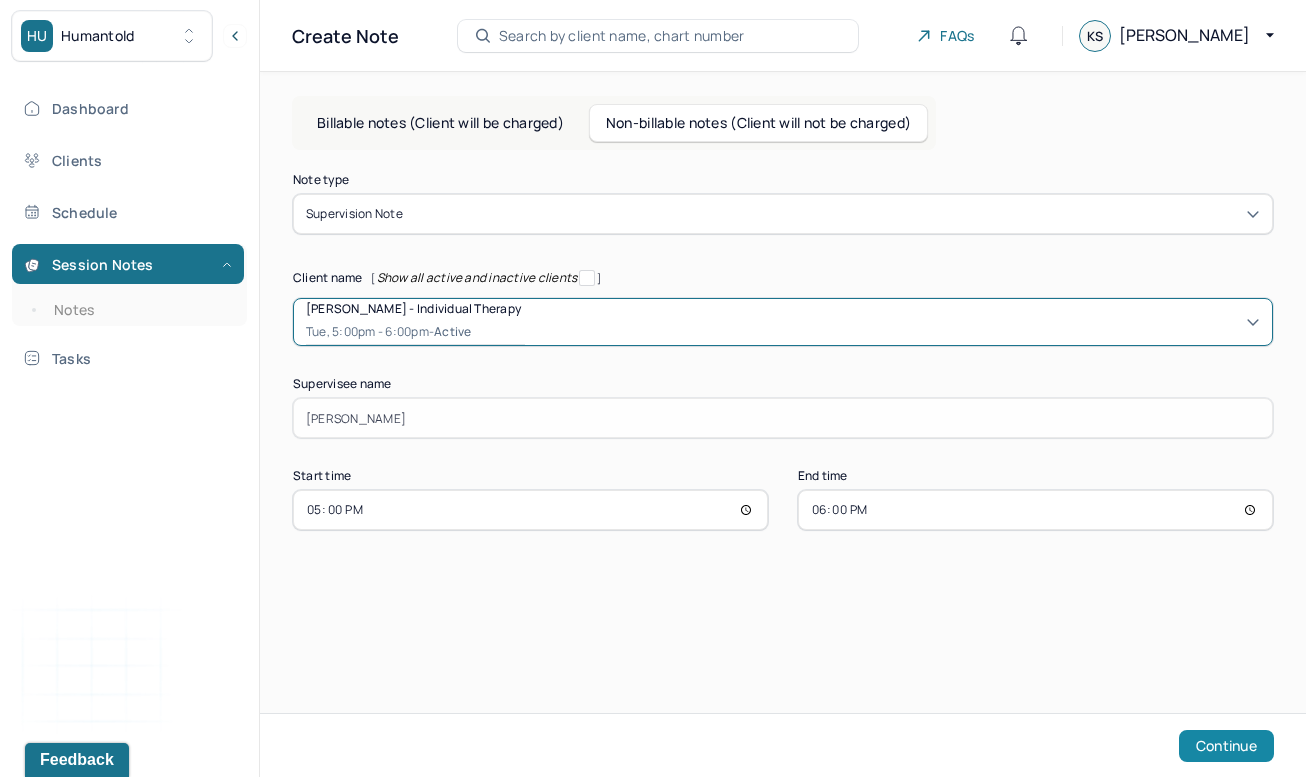 click on "Continue" at bounding box center (1226, 746) 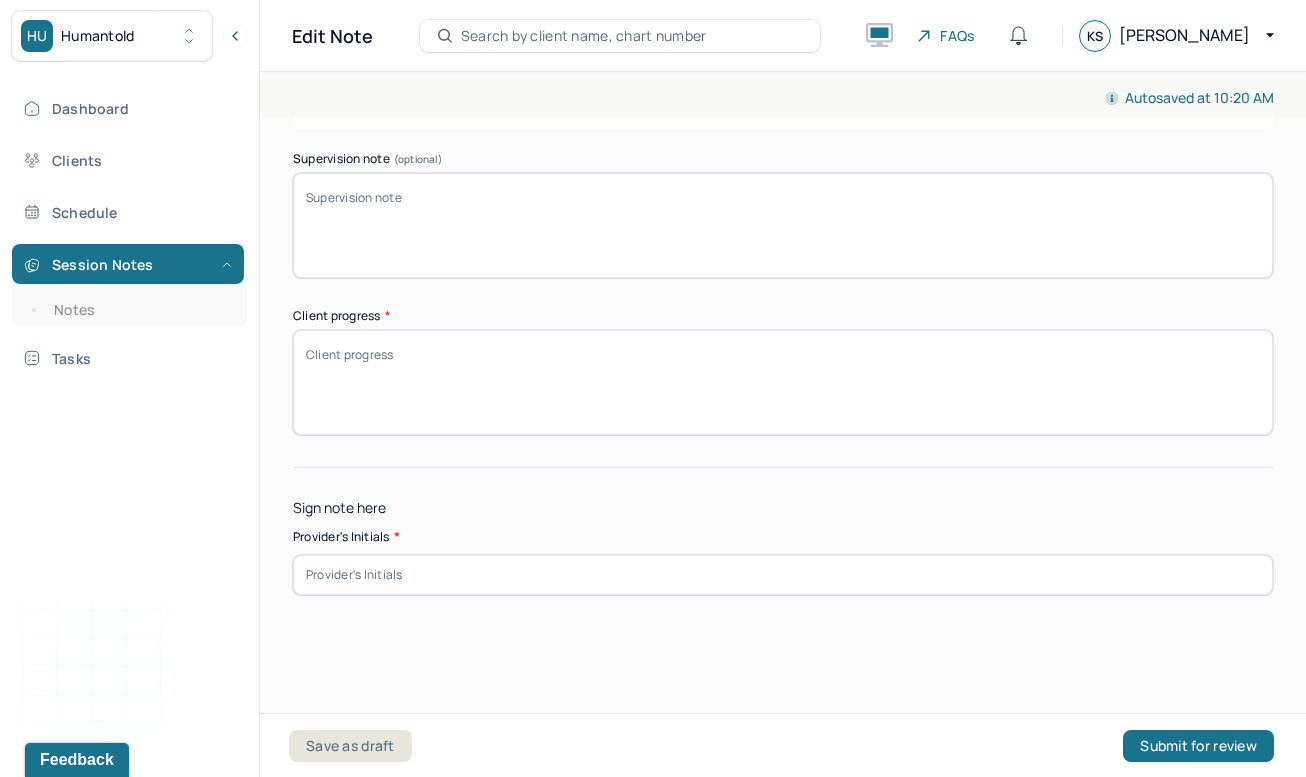 scroll, scrollTop: 379, scrollLeft: 0, axis: vertical 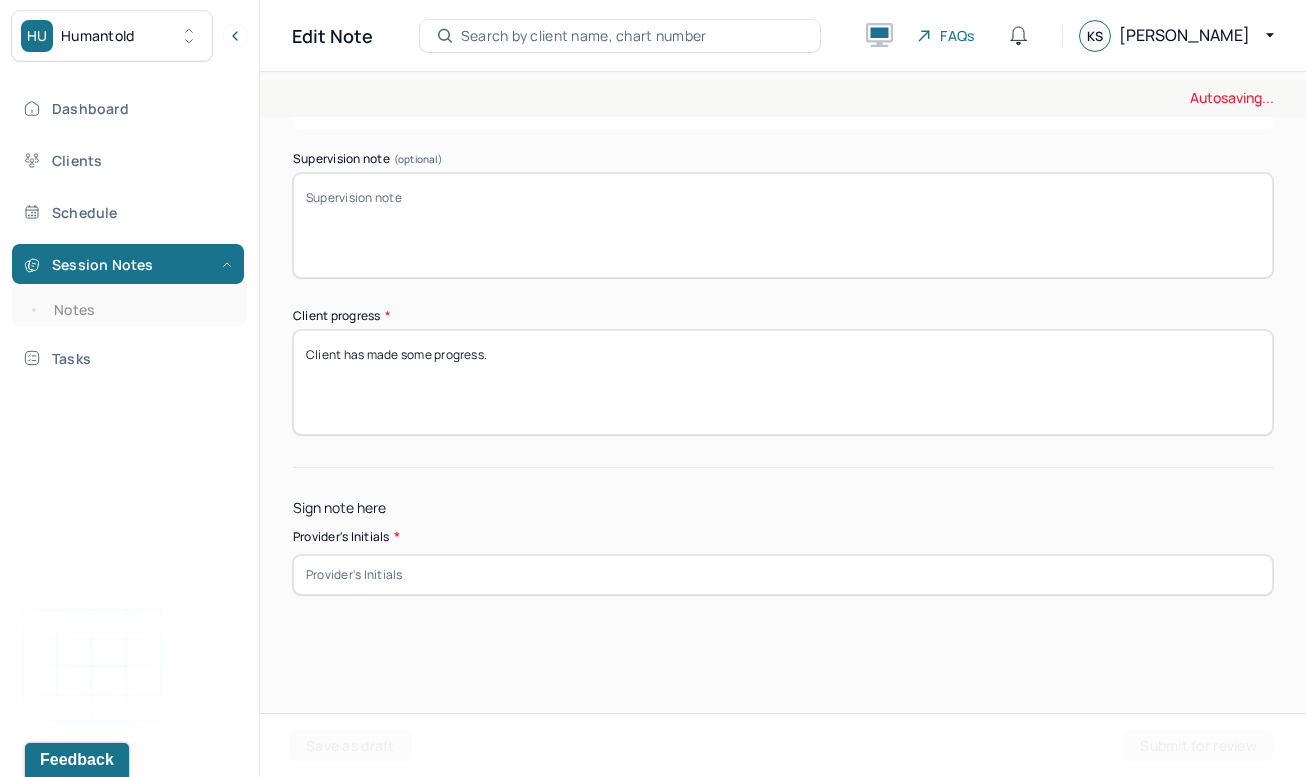 type on "Client has made some progress." 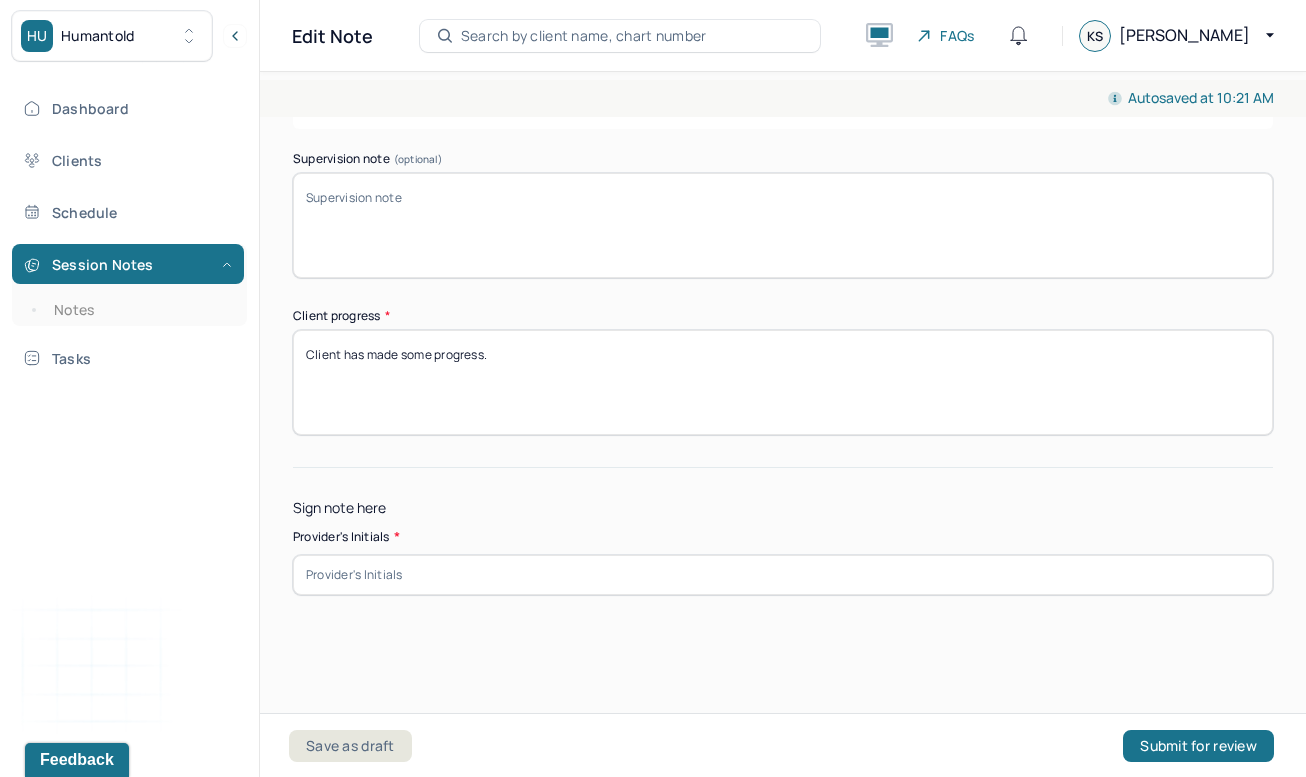 type on "C" 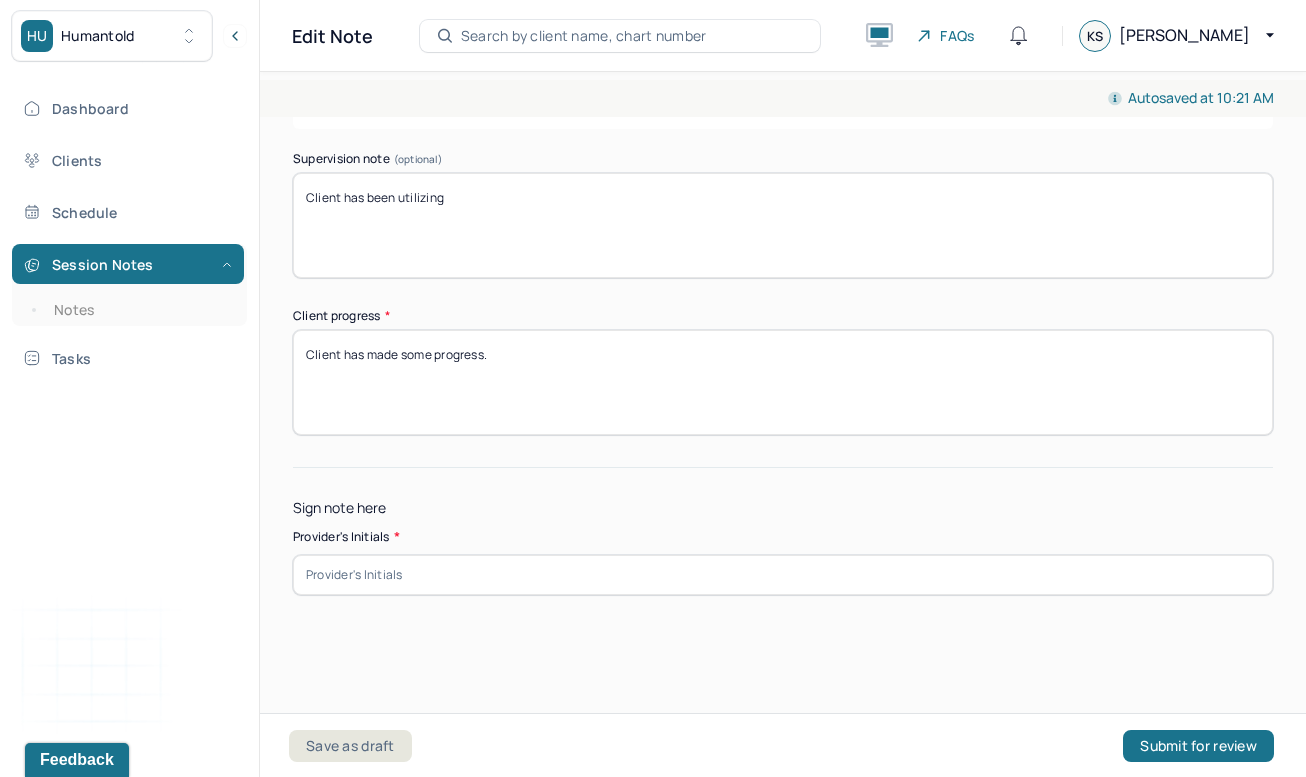 type on "Client has been utilizing" 